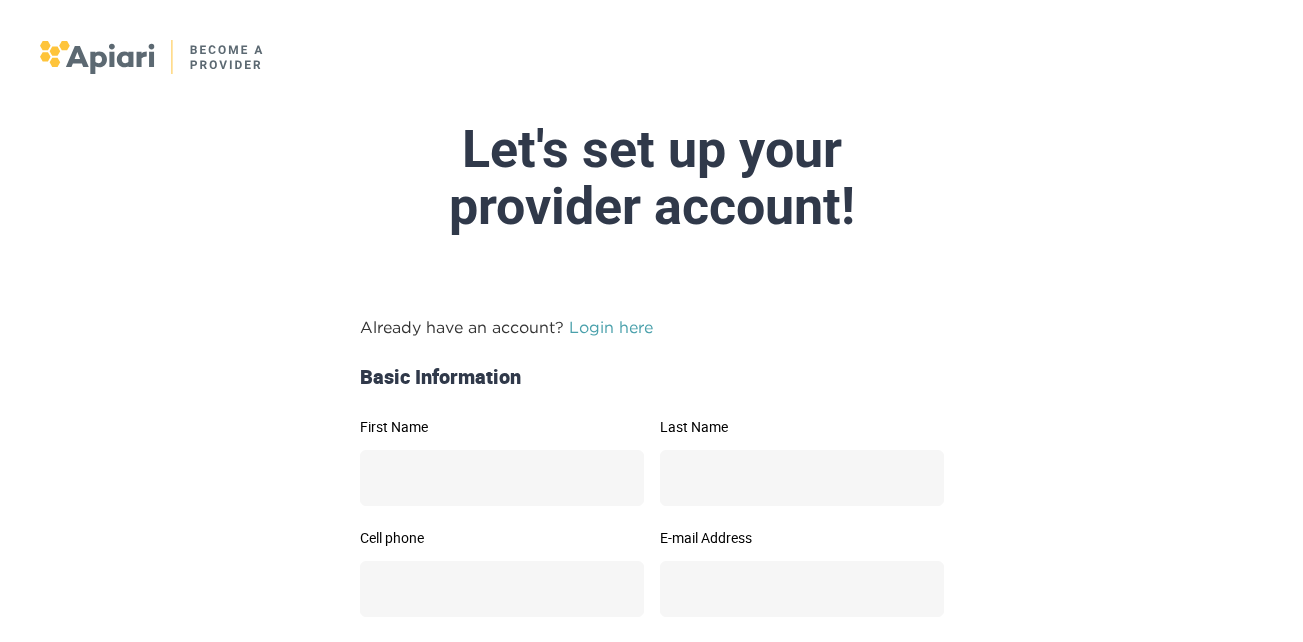 scroll, scrollTop: 0, scrollLeft: 0, axis: both 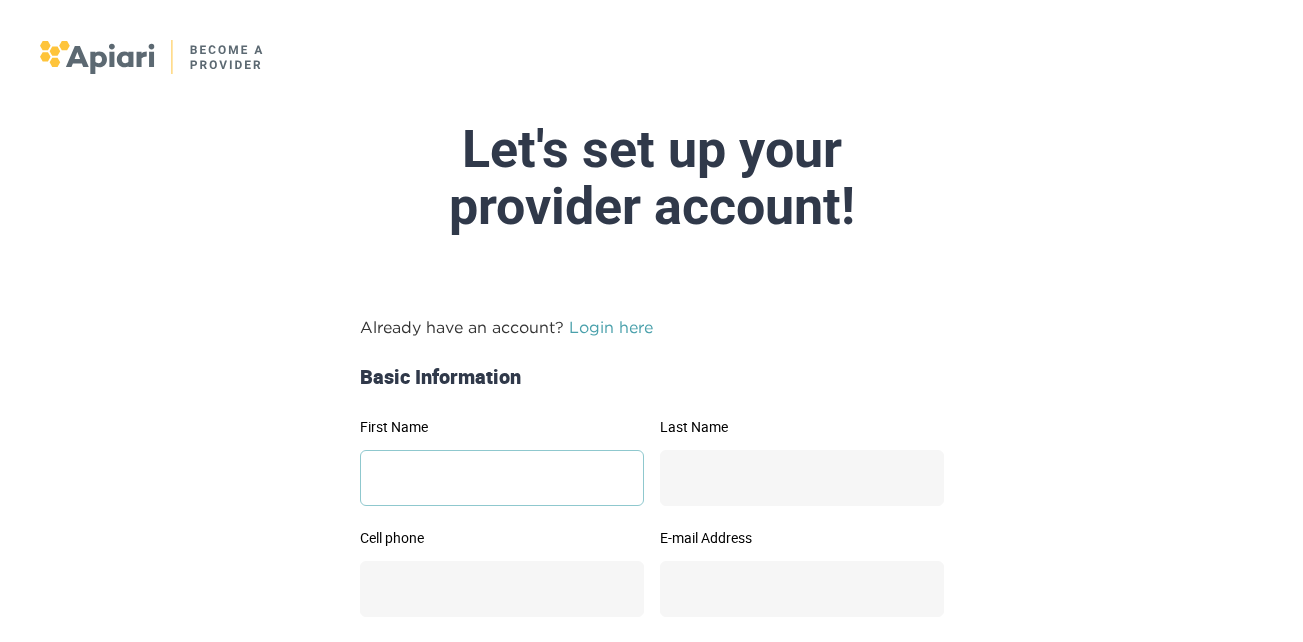 click on "First Name" at bounding box center (502, 478) 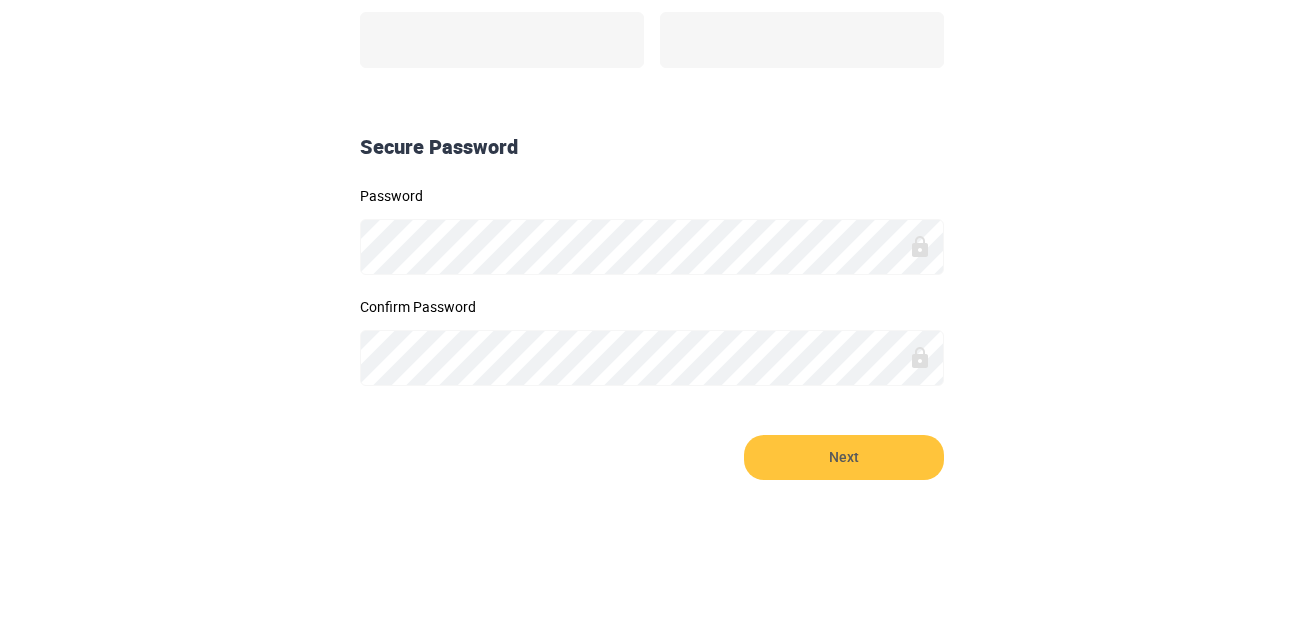 scroll, scrollTop: 0, scrollLeft: 0, axis: both 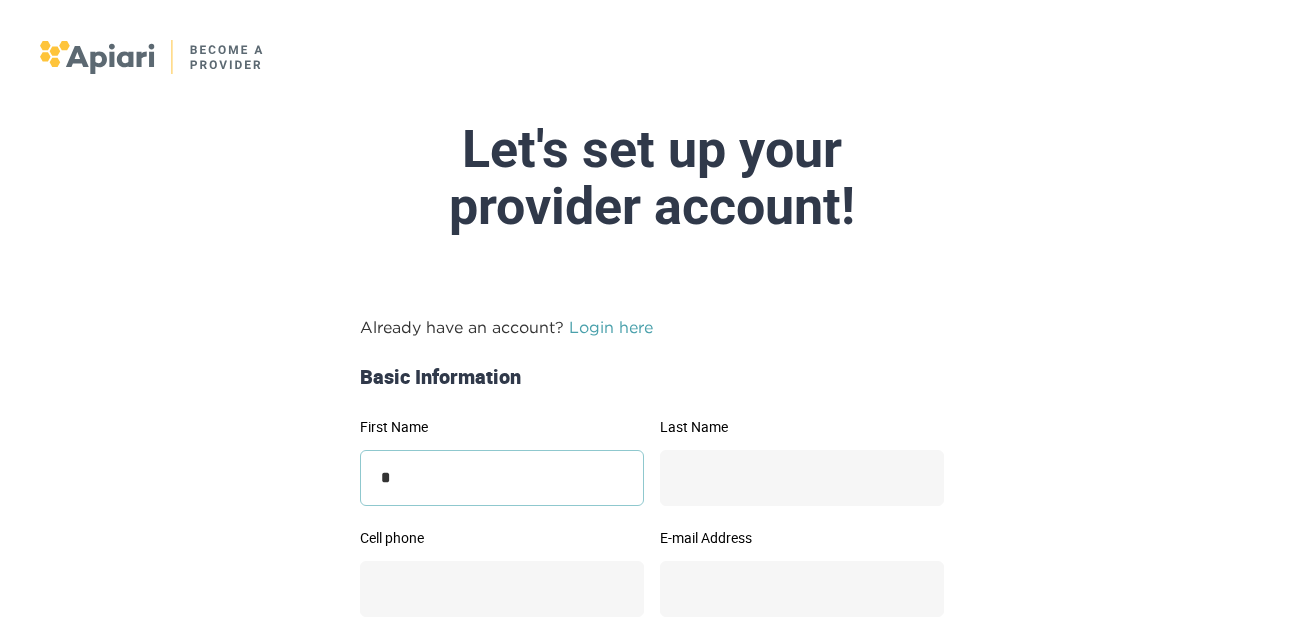 type on "*********" 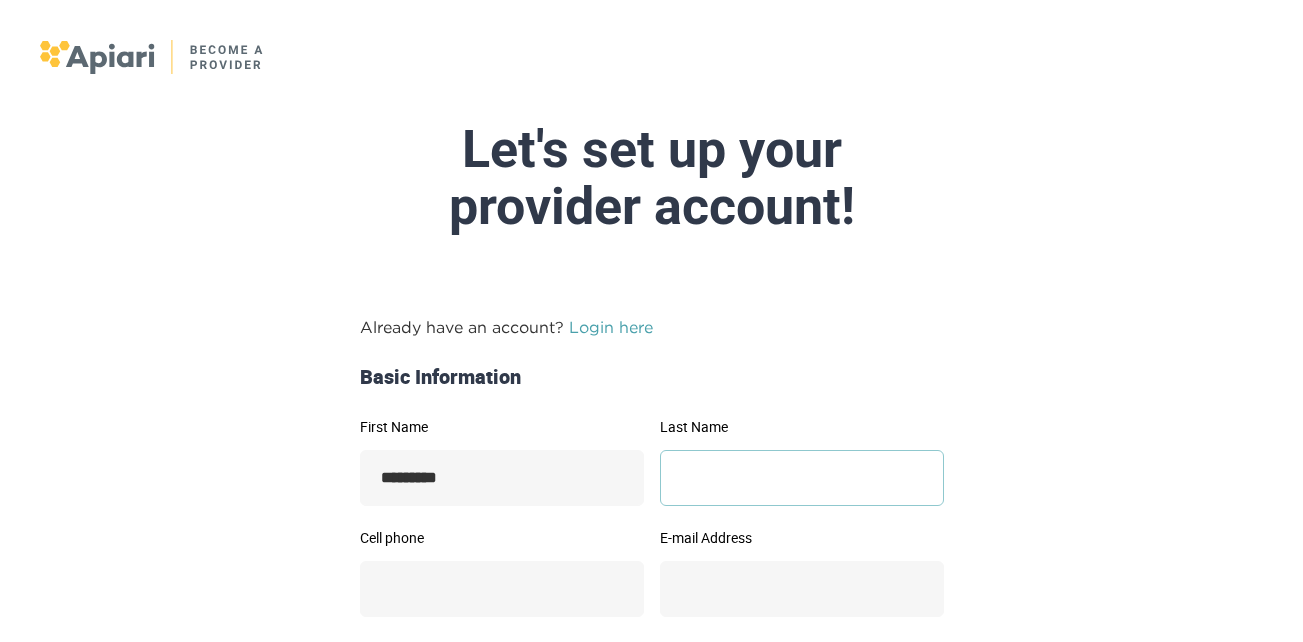 type on "*******" 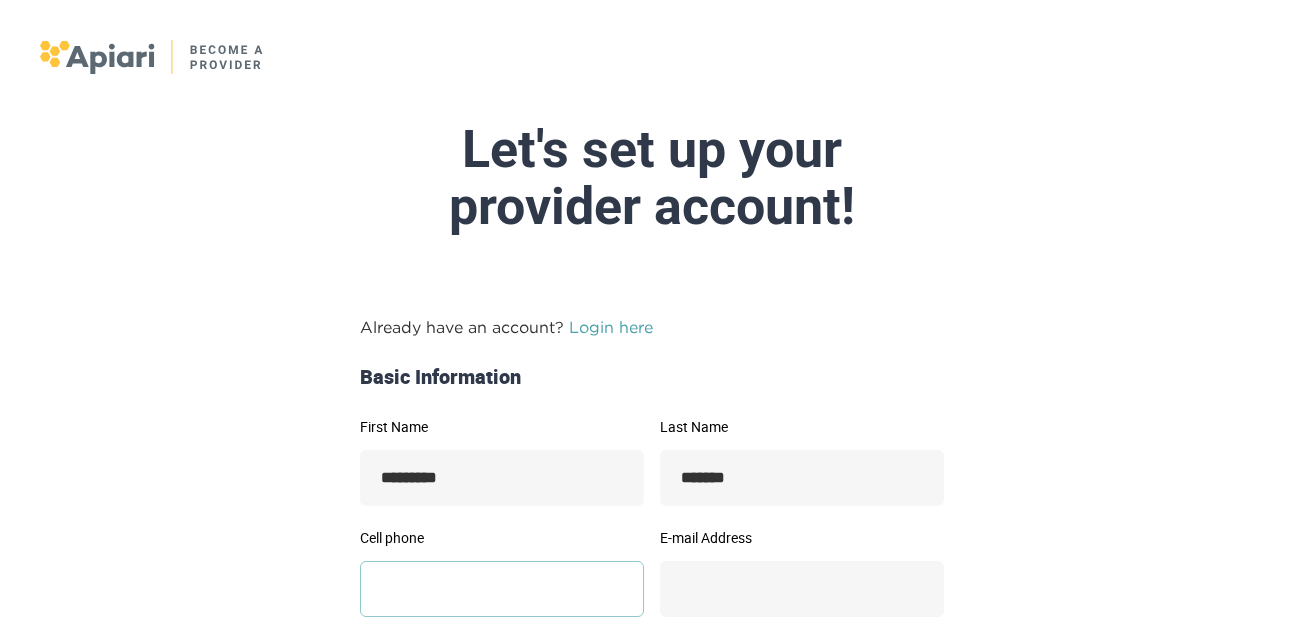 type on "**********" 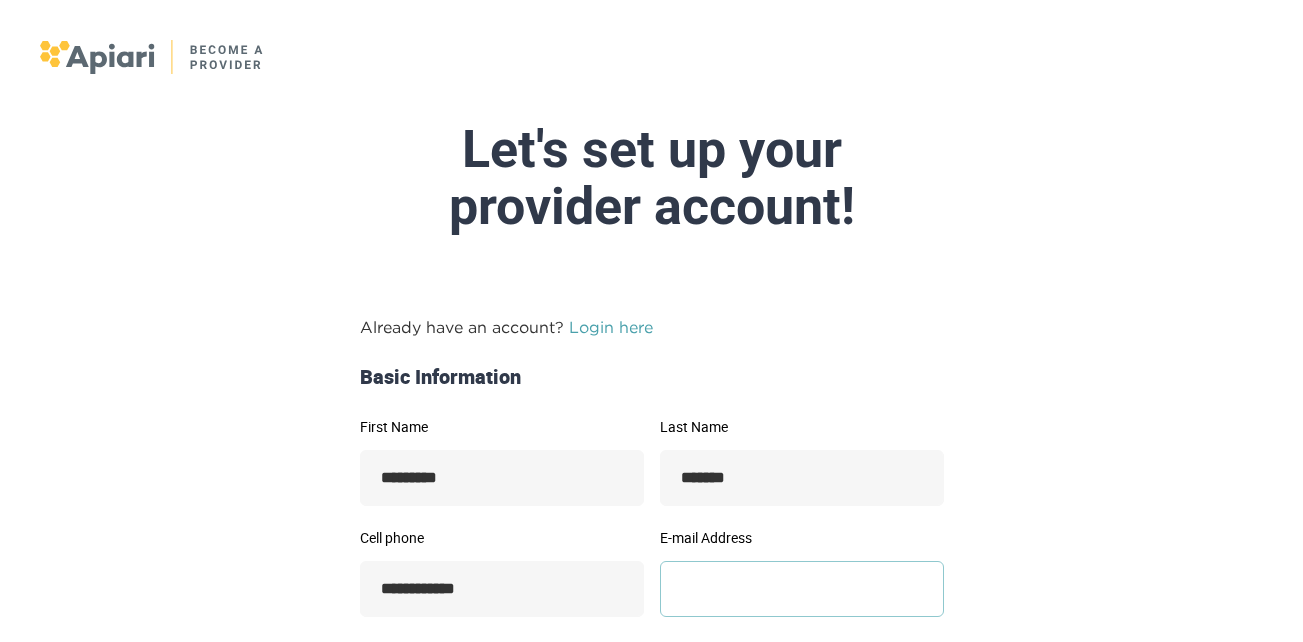 type on "**********" 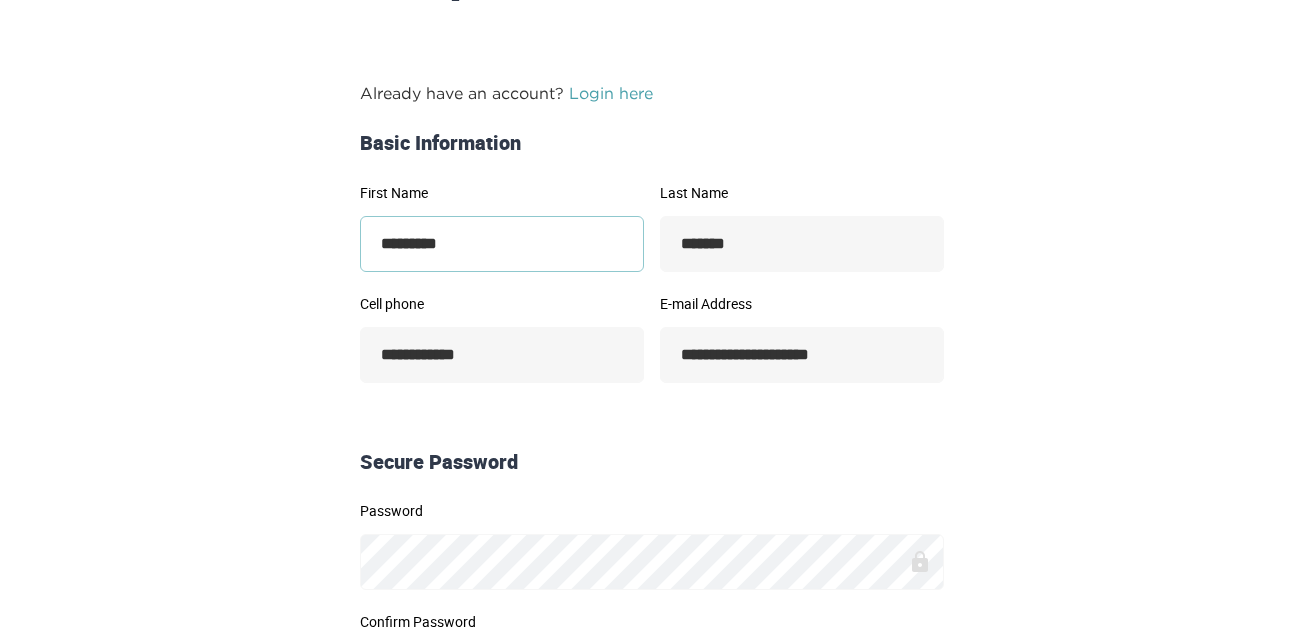 scroll, scrollTop: 283, scrollLeft: 0, axis: vertical 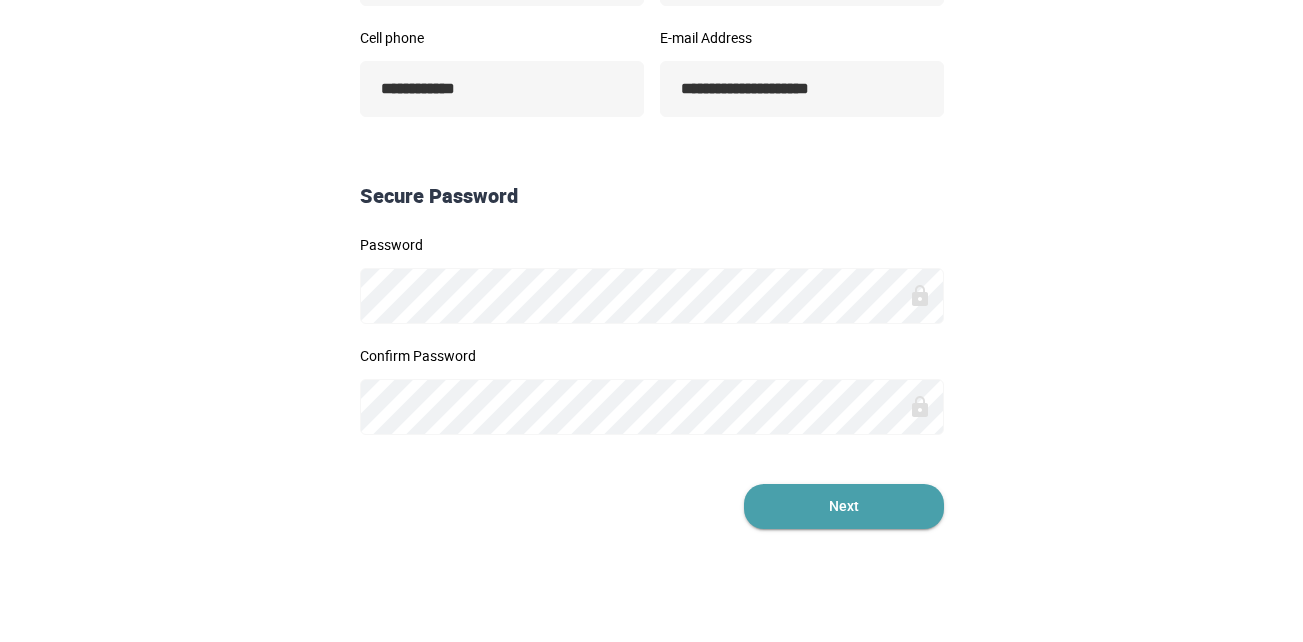 click on "Next" at bounding box center (844, 506) 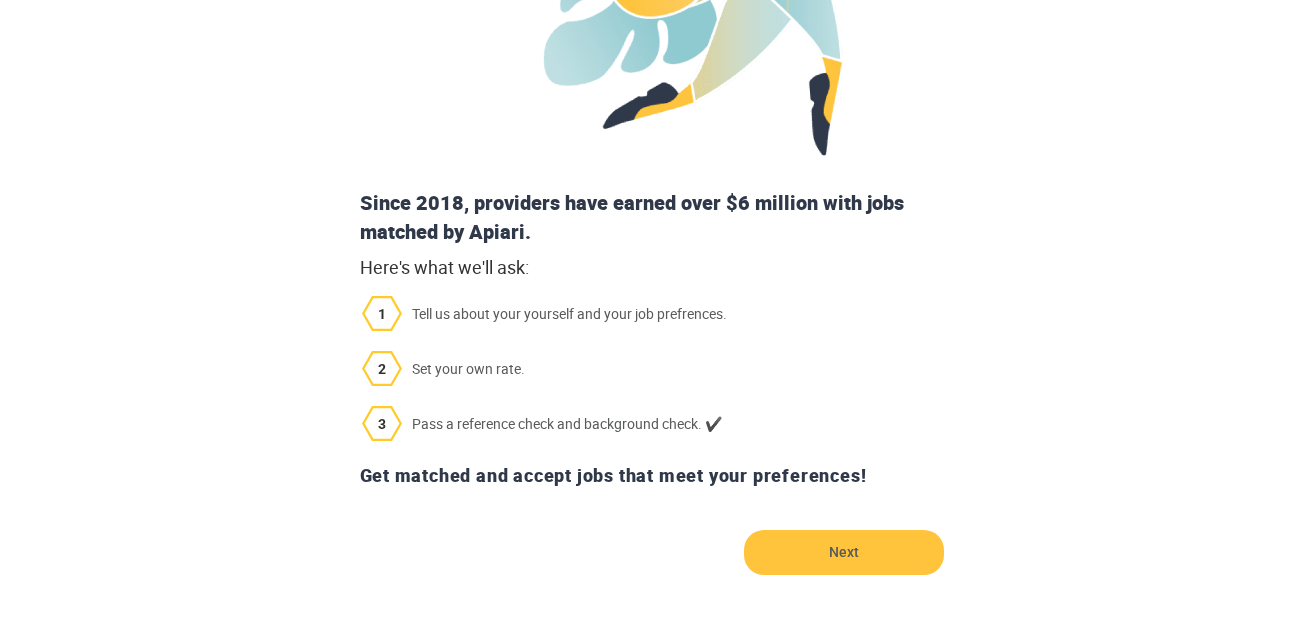 scroll, scrollTop: 642, scrollLeft: 0, axis: vertical 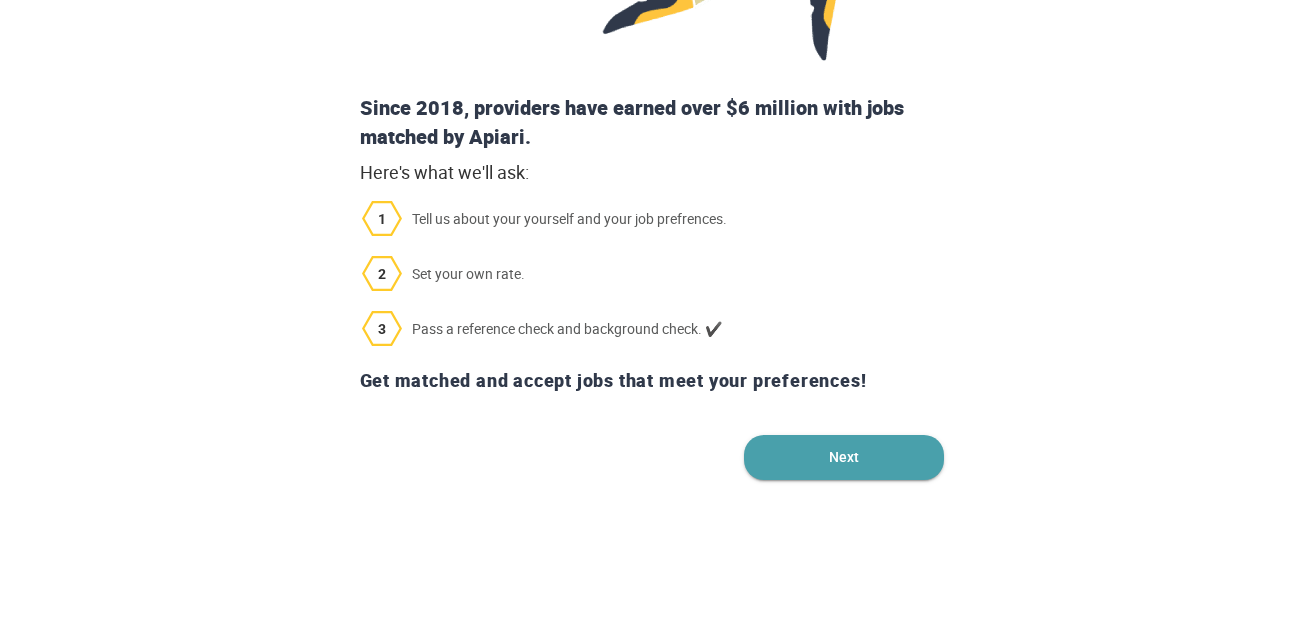 click on "Next" at bounding box center [844, 457] 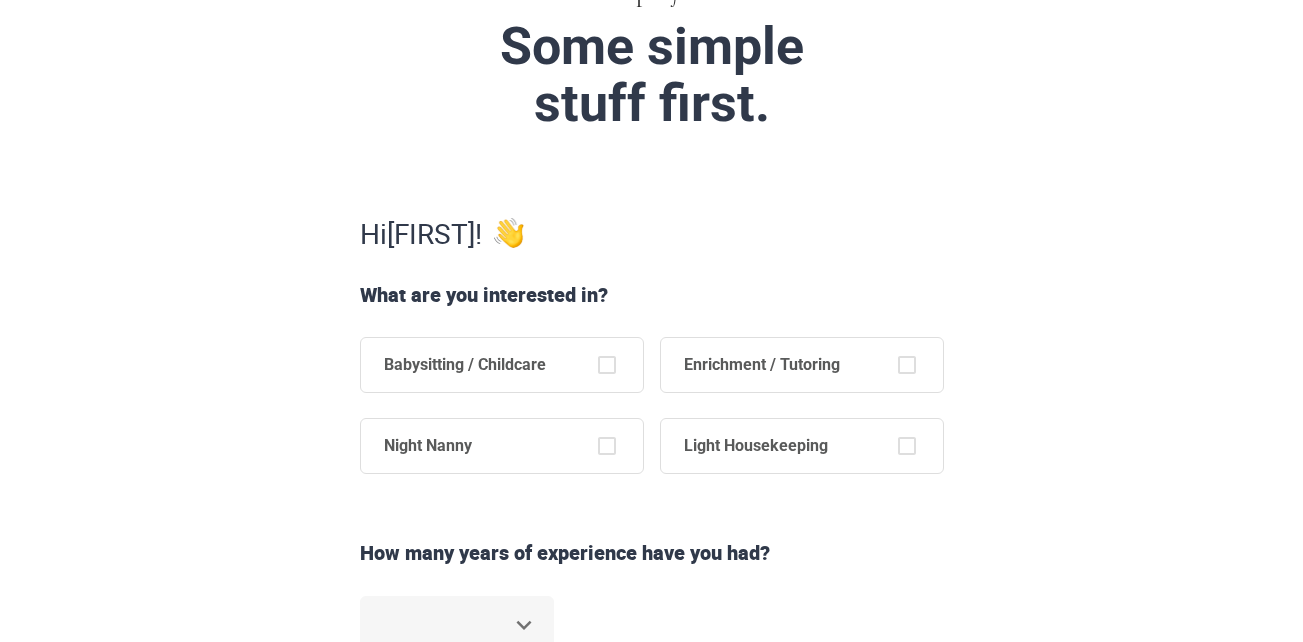 scroll, scrollTop: 240, scrollLeft: 0, axis: vertical 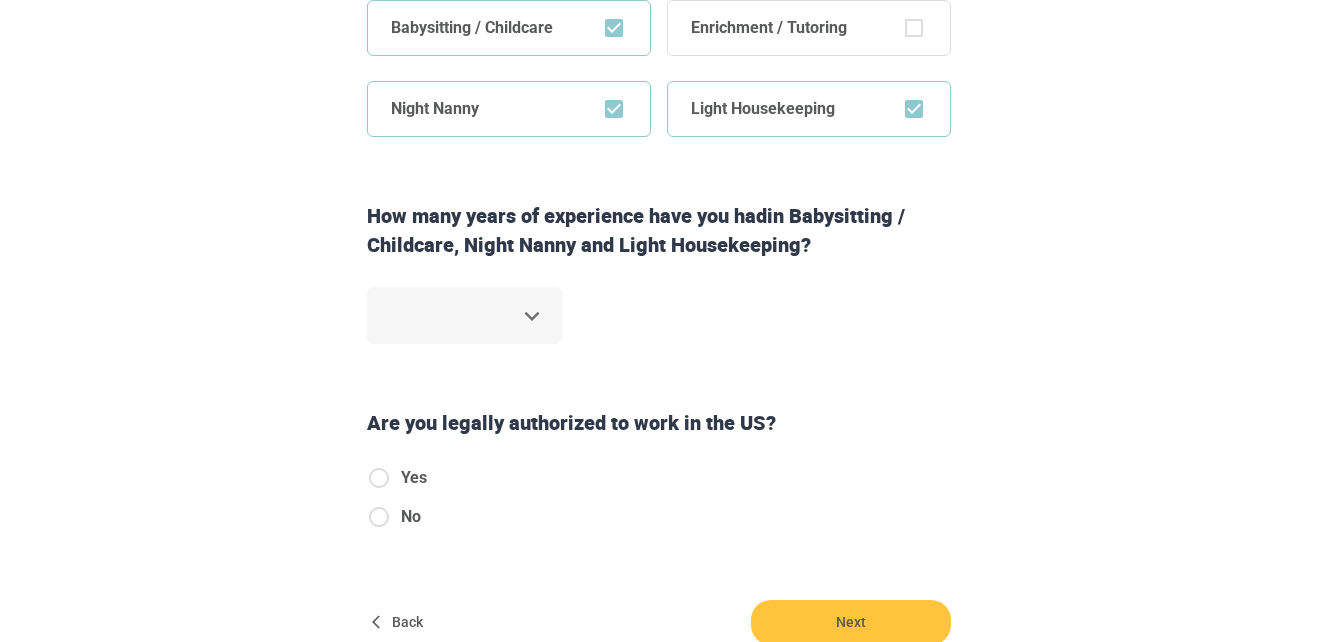 click on "Step  1   of   6 Some simple  stuff first. Hi  [FIRST] ! What are you interested in? Babysitting / Childcare Enrichment / Tutoring Night Nanny Light Housekeeping How many years of experience have you had  in Babysitting / Childcare, Night Nanny and Light Housekeeping ? ​ Are you legally authorized to work in the US? Yes No Back Next Copyright  2025 [EMAIL] [PHONE] Jobs Signup Terms of service Privacy The Sweet Life" at bounding box center (659, -168) 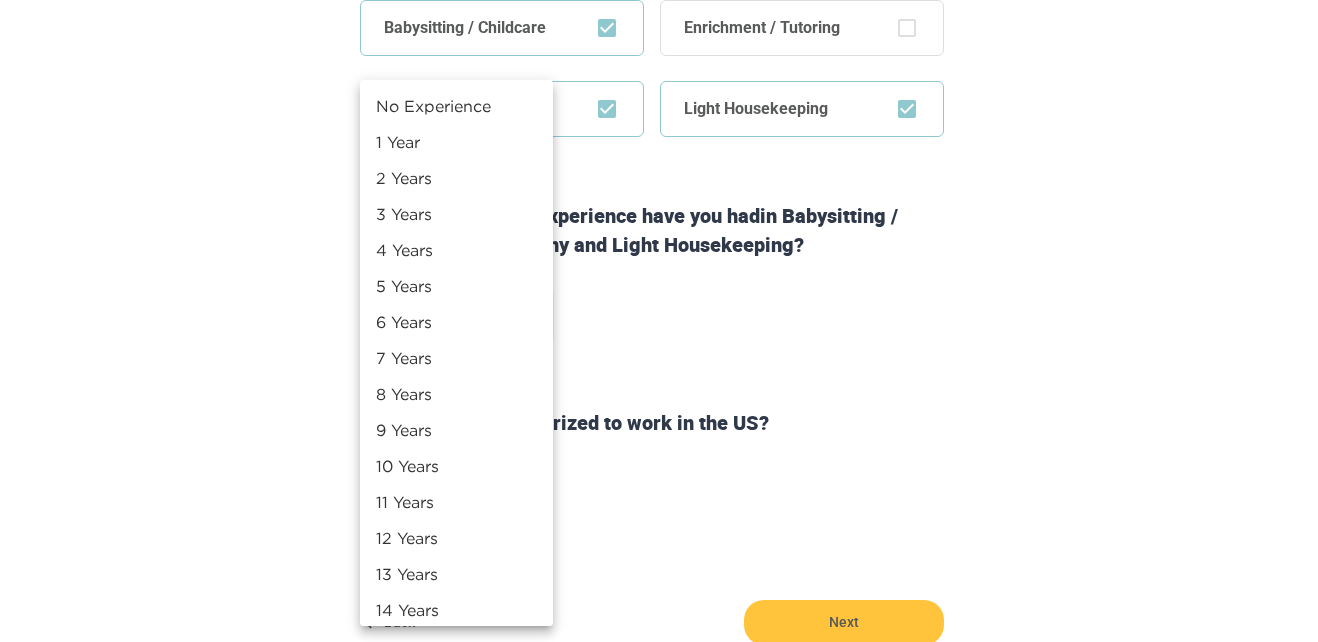 click on "5 Years" at bounding box center [456, 286] 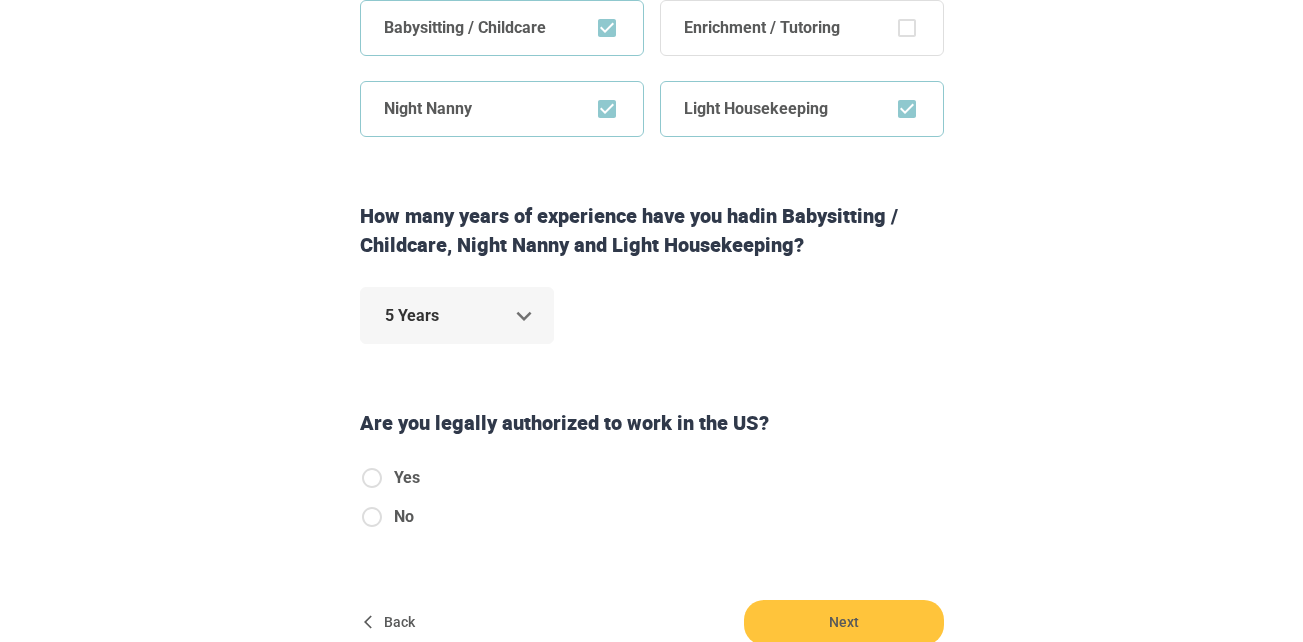 click on "Yes No" at bounding box center [652, 505] 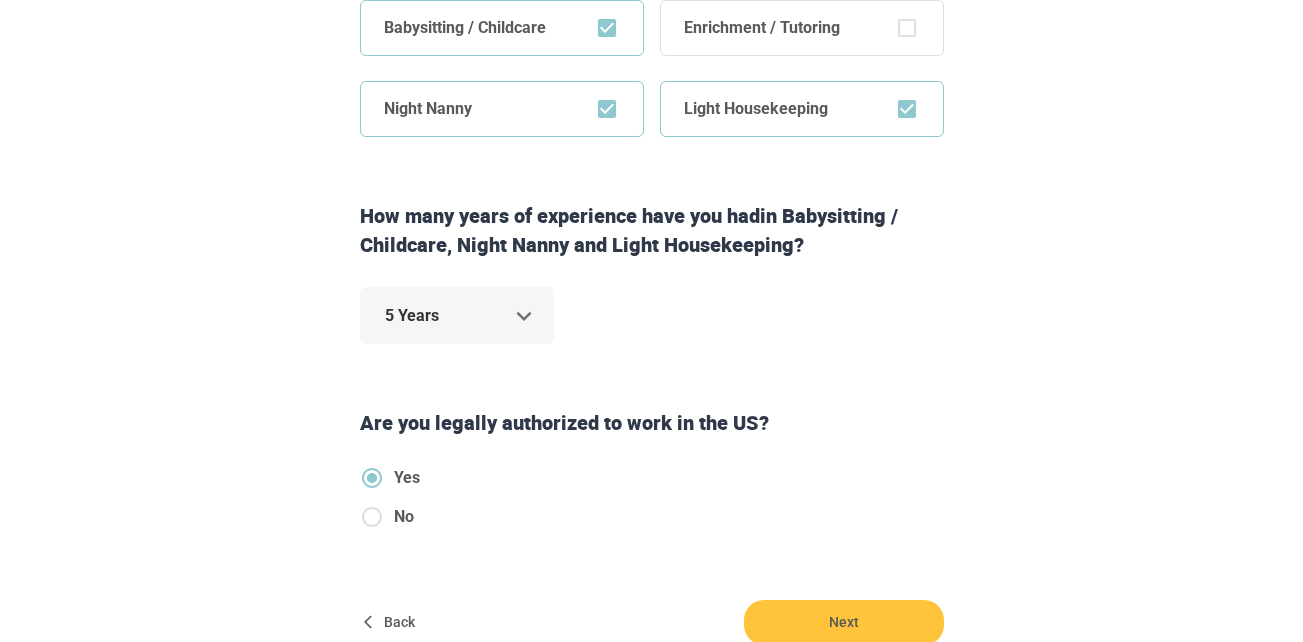 scroll, scrollTop: 654, scrollLeft: 0, axis: vertical 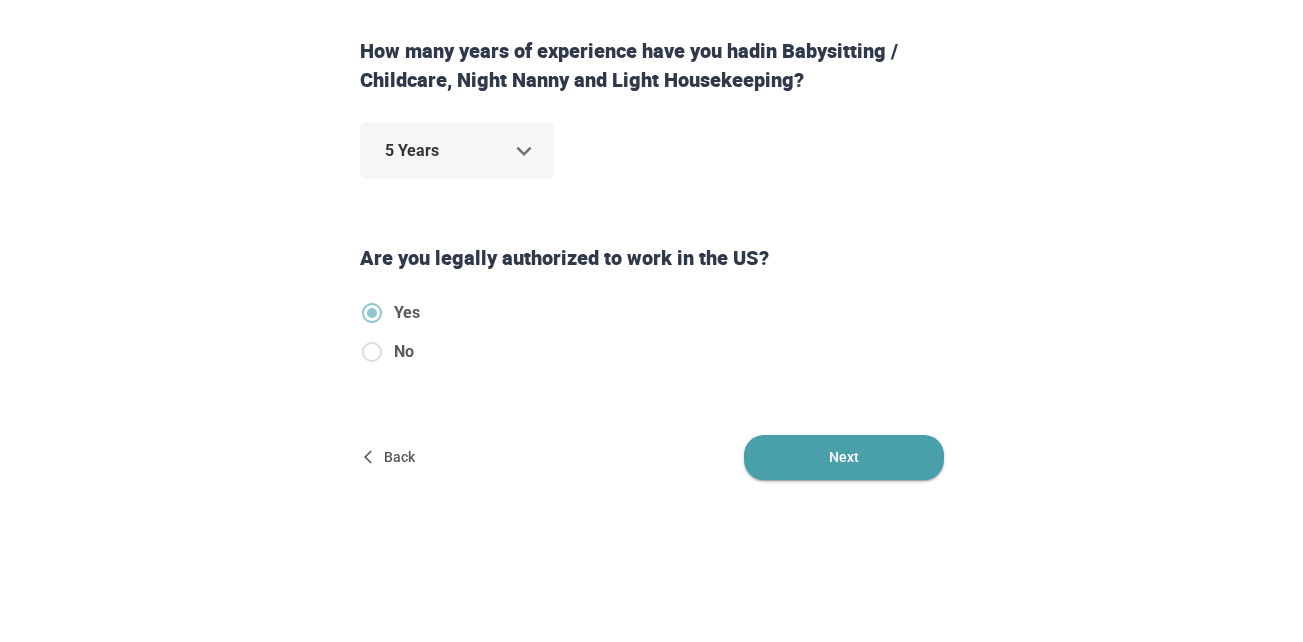 click on "Next" at bounding box center [844, 457] 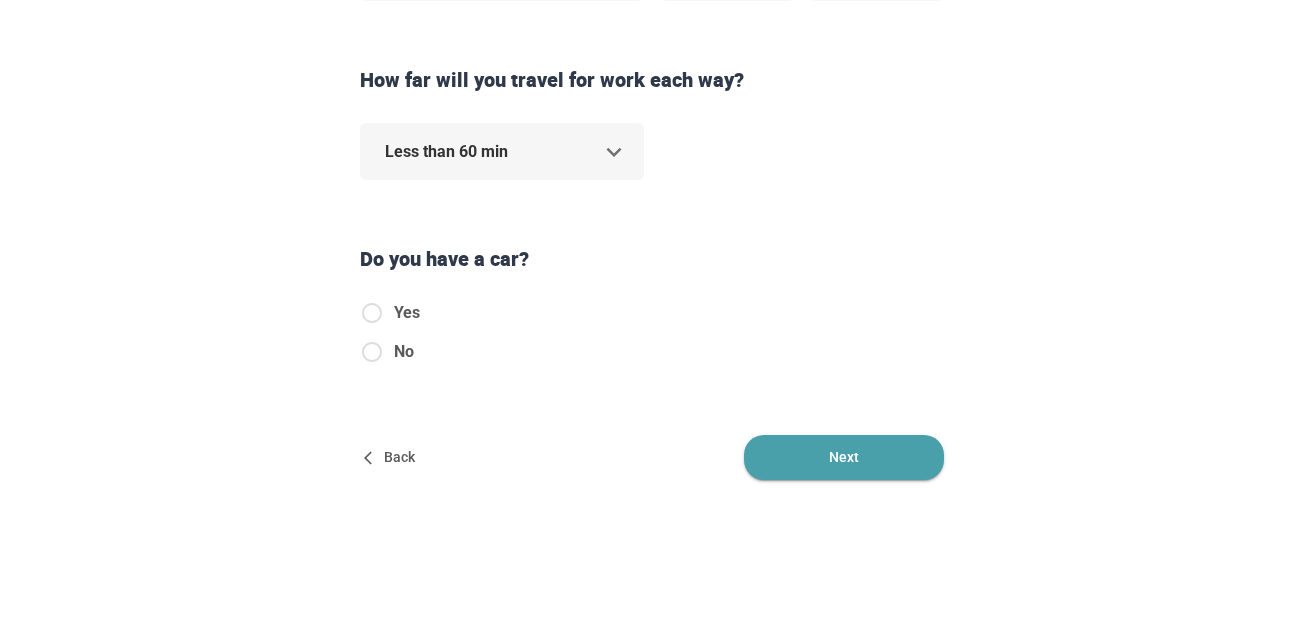scroll, scrollTop: 0, scrollLeft: 0, axis: both 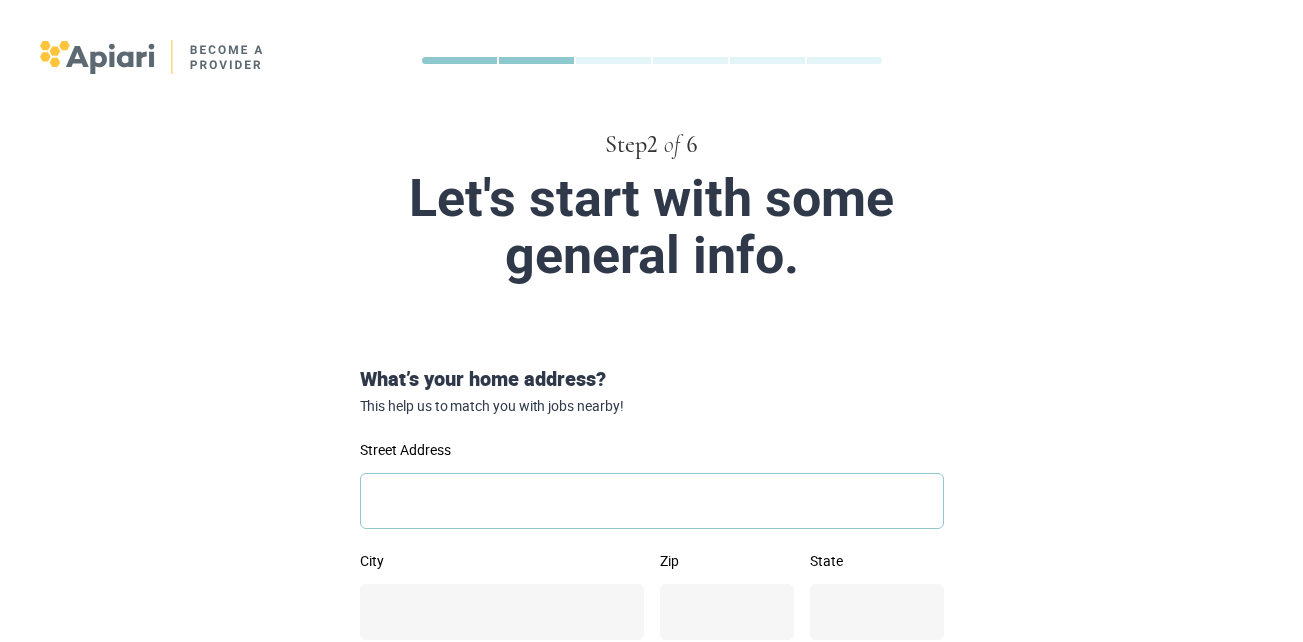 click on "Street Address" at bounding box center (652, 501) 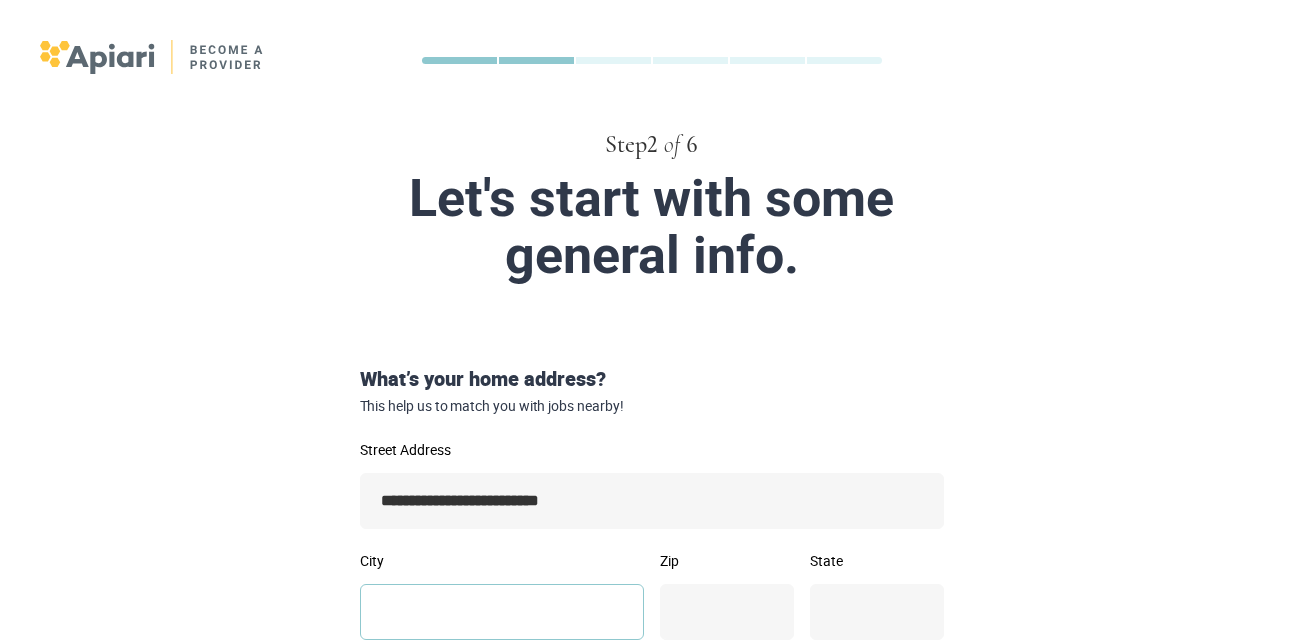 type on "**********" 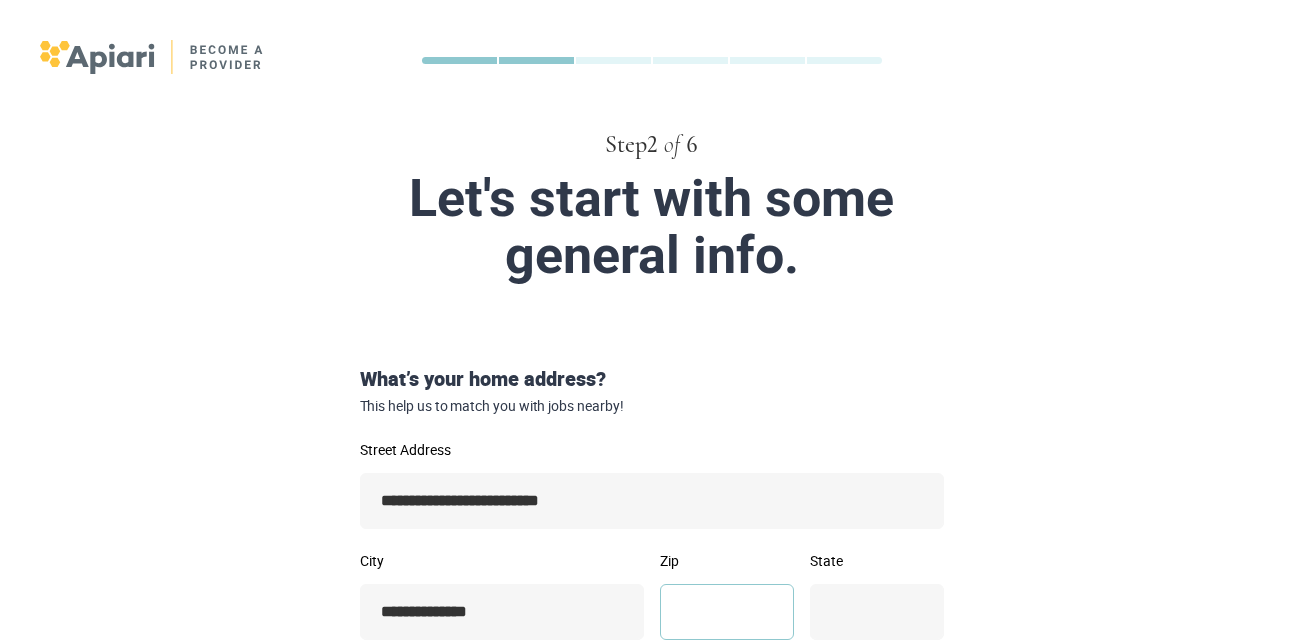 type on "*****" 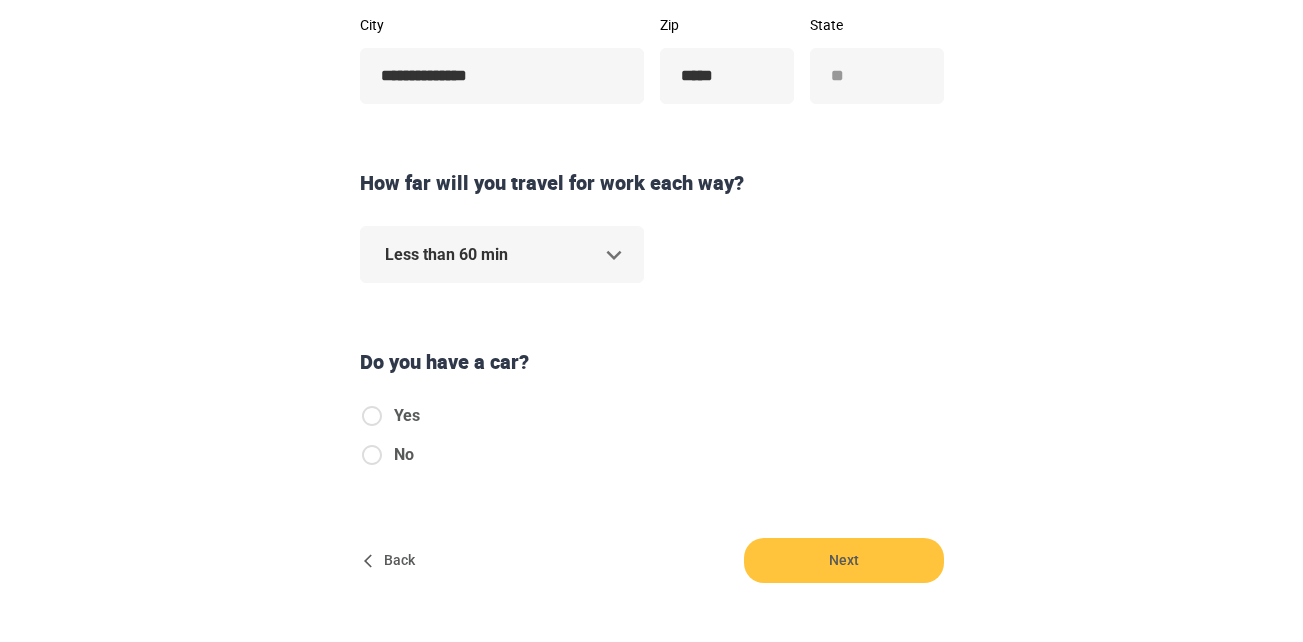 scroll, scrollTop: 537, scrollLeft: 0, axis: vertical 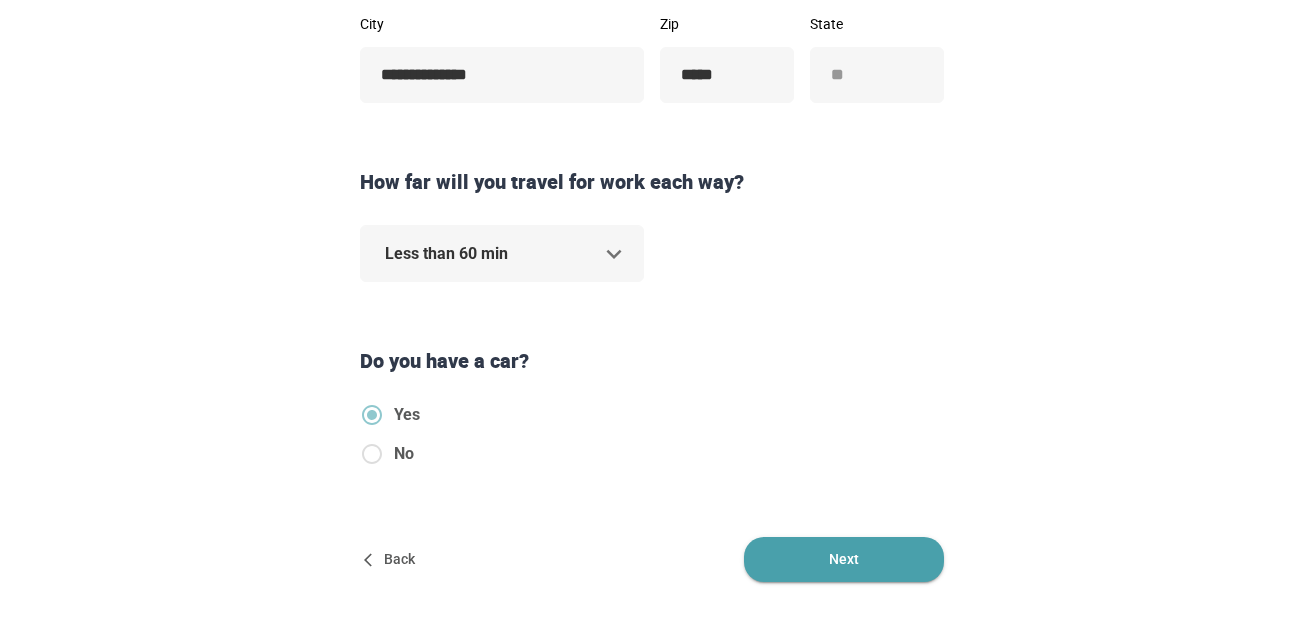 click on "Next" at bounding box center [844, 559] 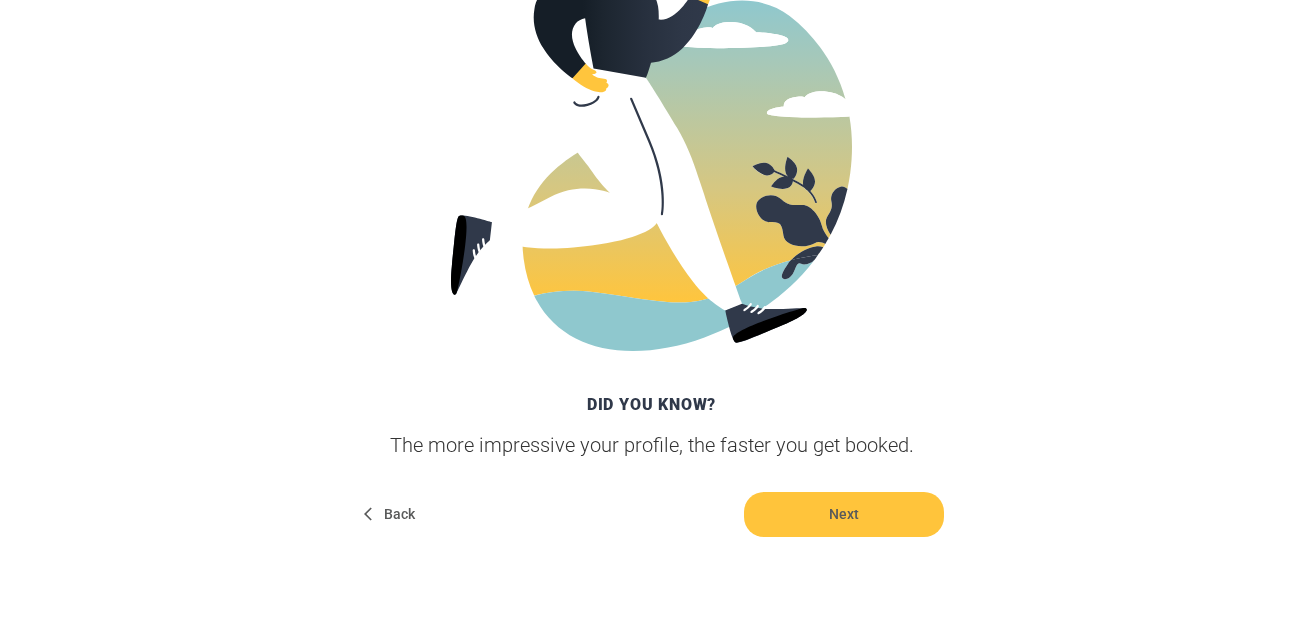 scroll, scrollTop: 519, scrollLeft: 0, axis: vertical 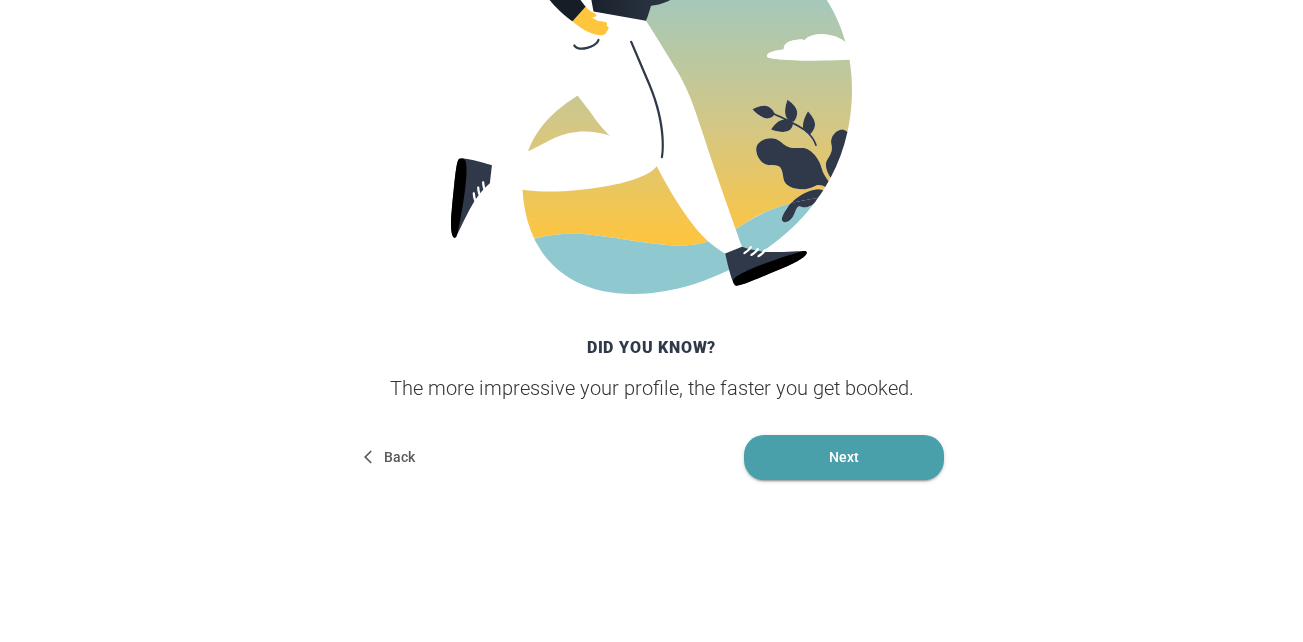 click on "Next" at bounding box center (844, 457) 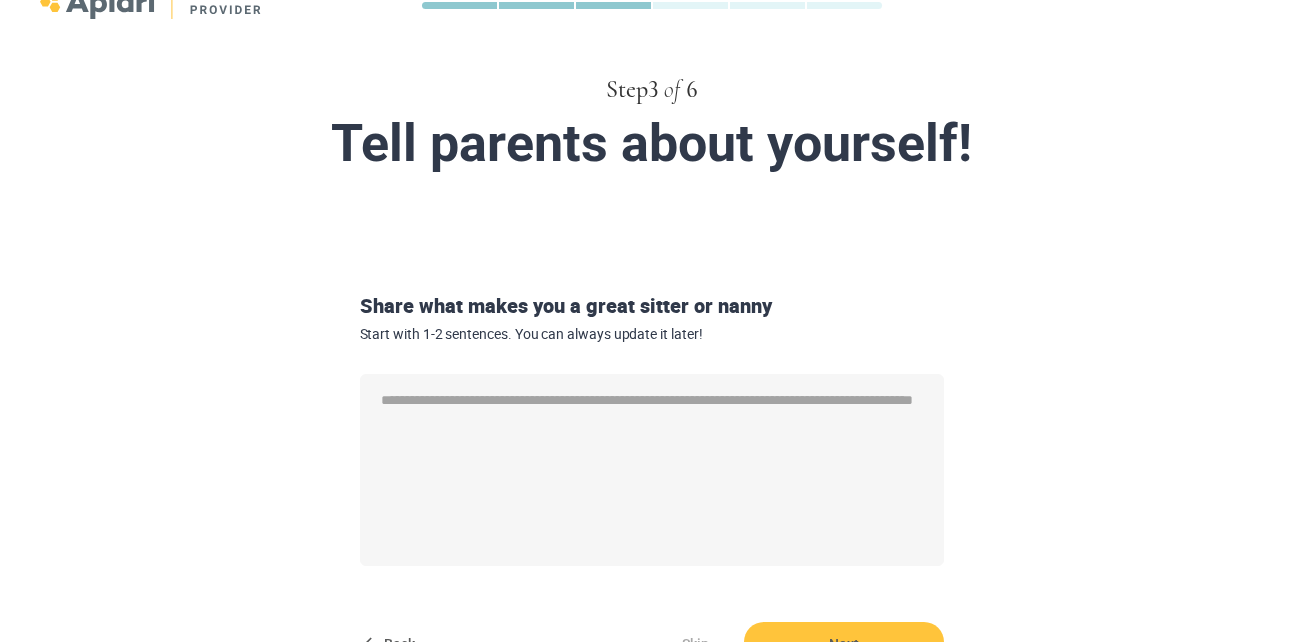 scroll, scrollTop: 55, scrollLeft: 0, axis: vertical 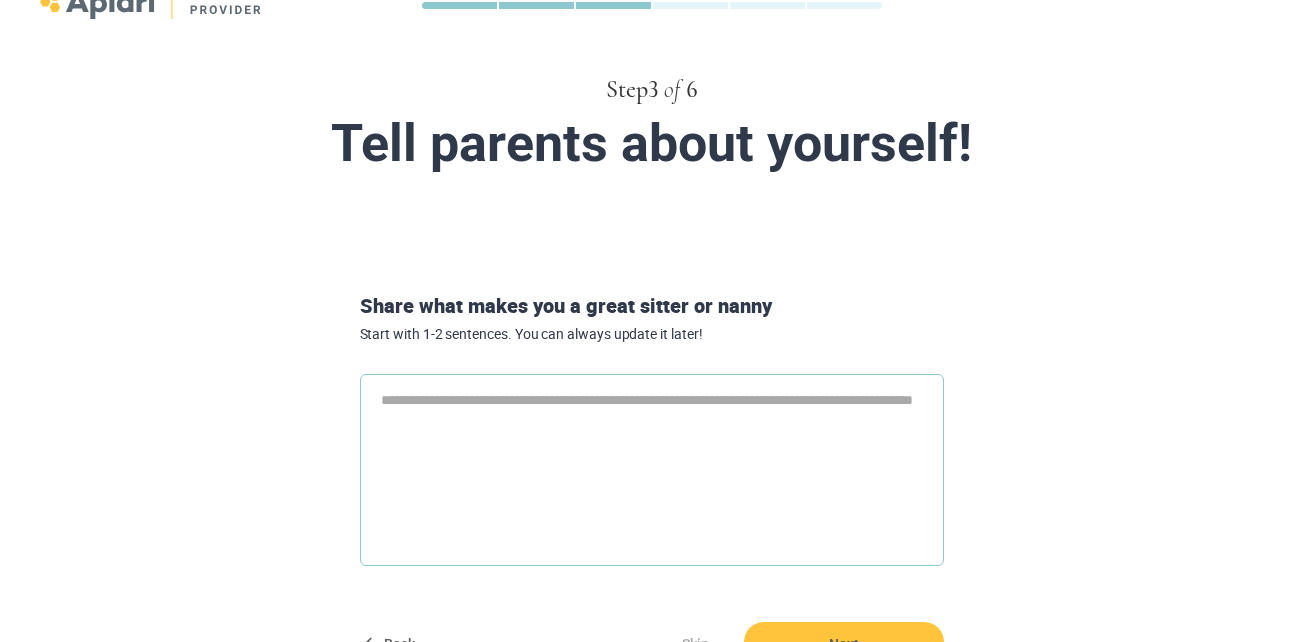 click at bounding box center [652, 470] 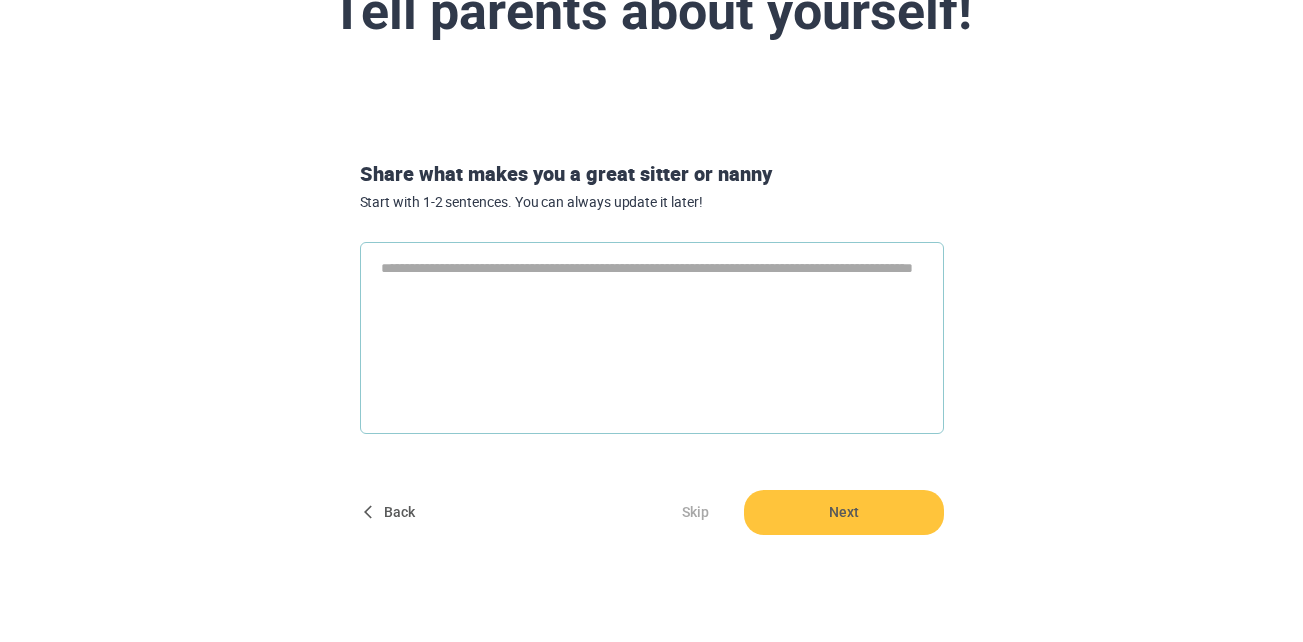 scroll, scrollTop: 0, scrollLeft: 0, axis: both 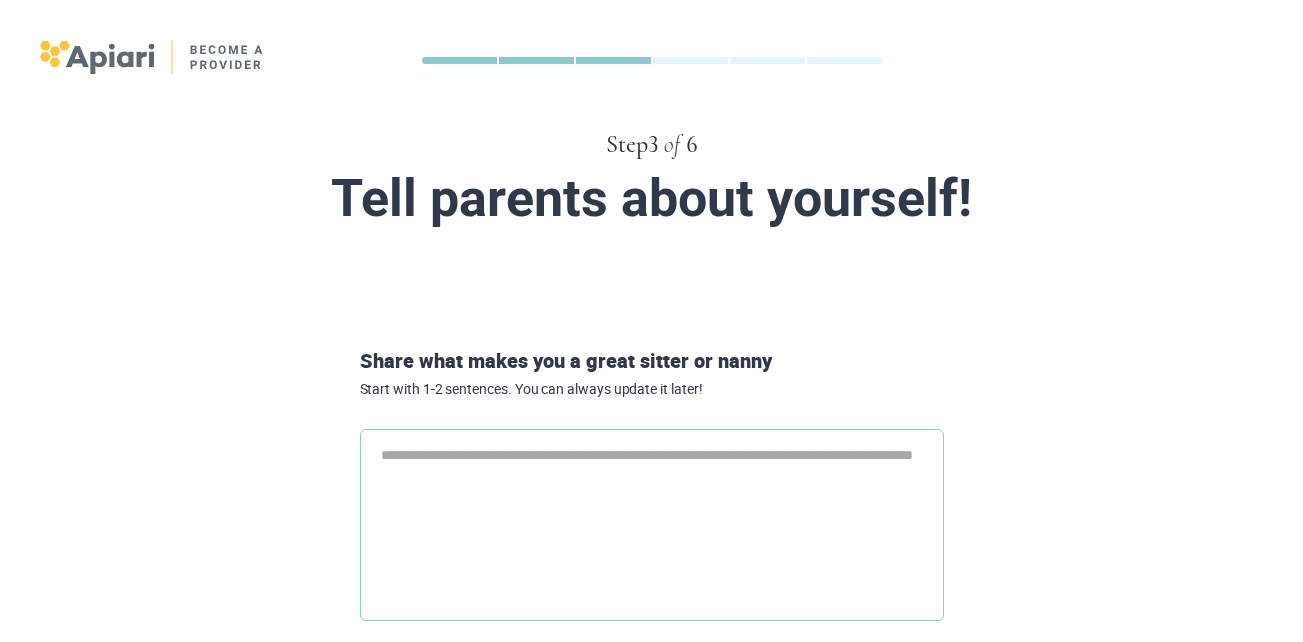 paste on "**********" 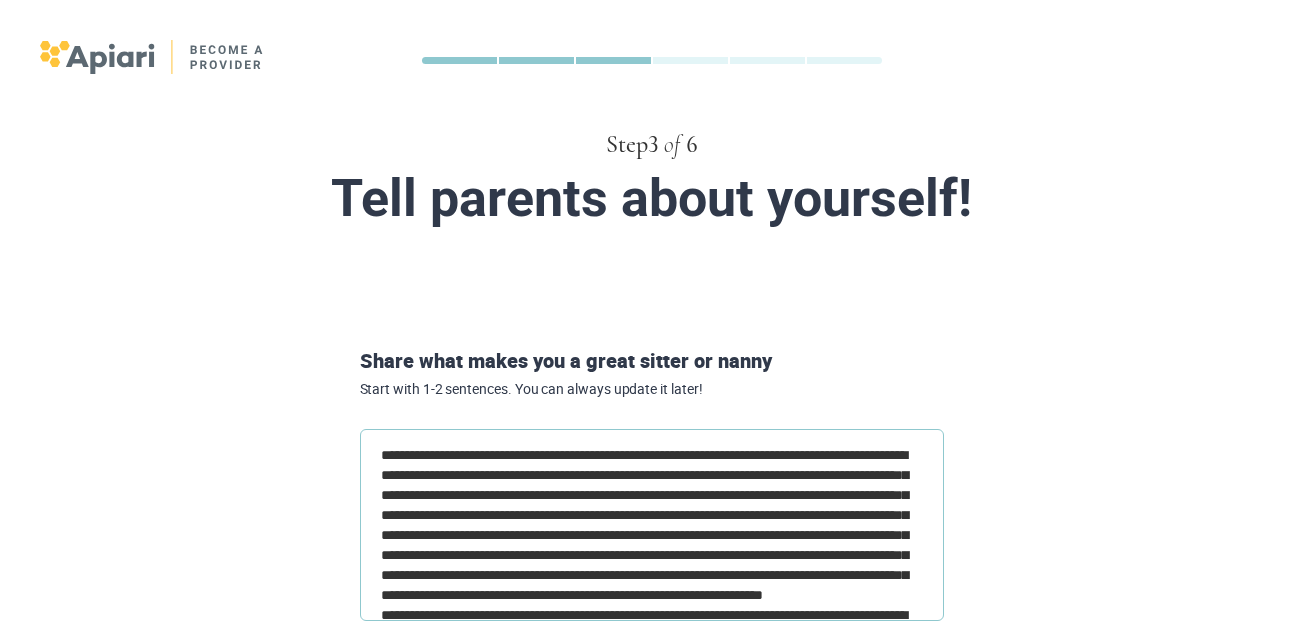 scroll, scrollTop: 223, scrollLeft: 0, axis: vertical 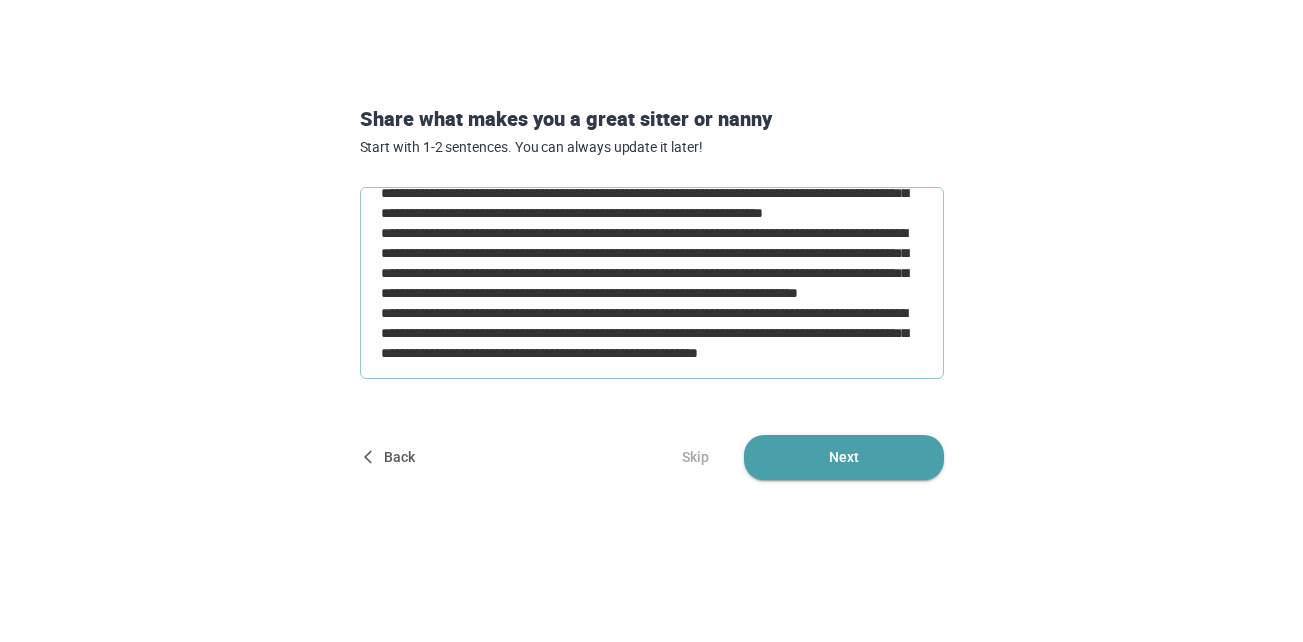 type on "**********" 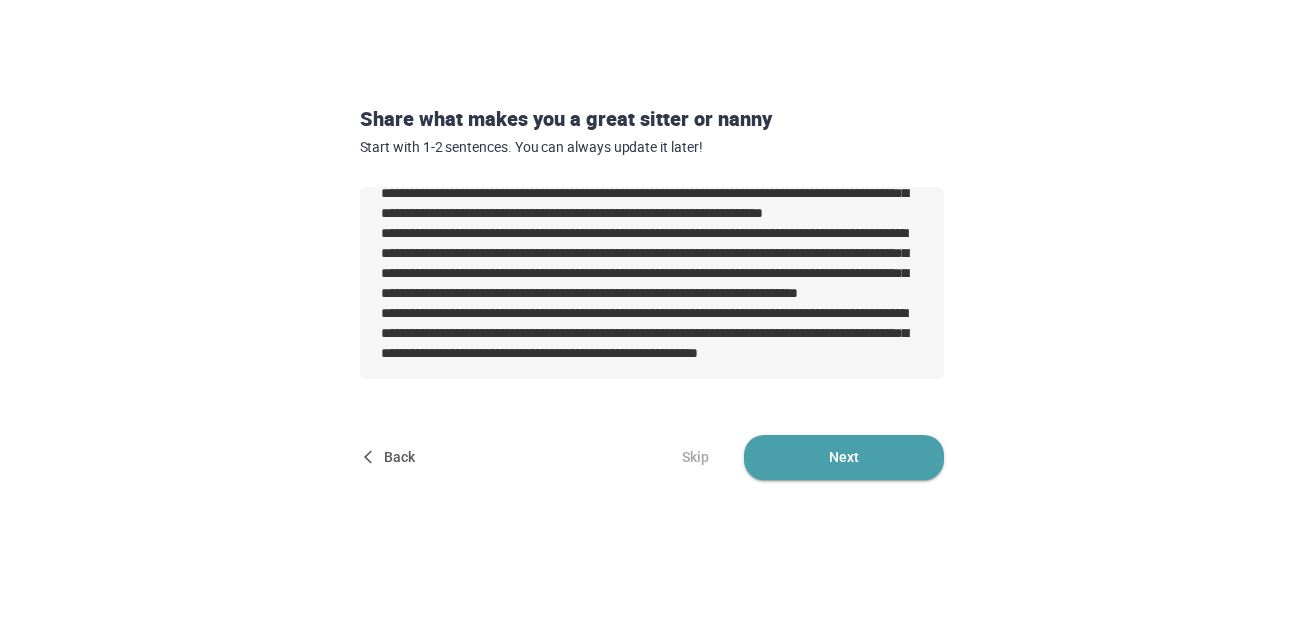 click on "Next" at bounding box center [844, 457] 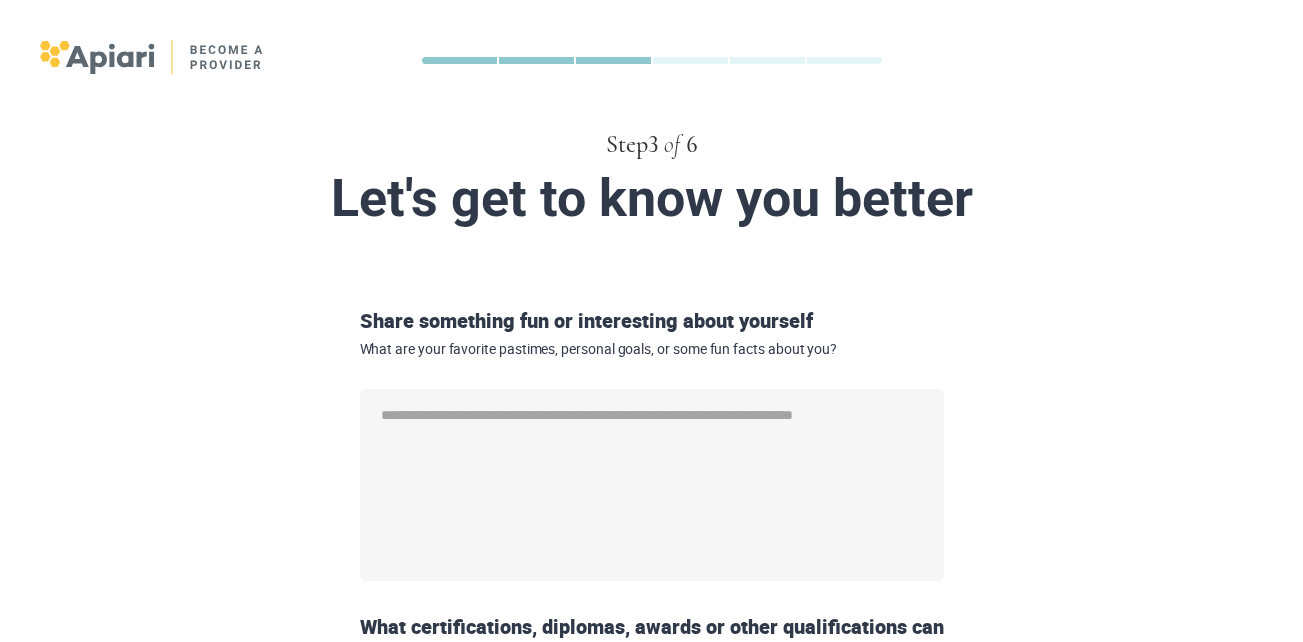 scroll, scrollTop: 57, scrollLeft: 0, axis: vertical 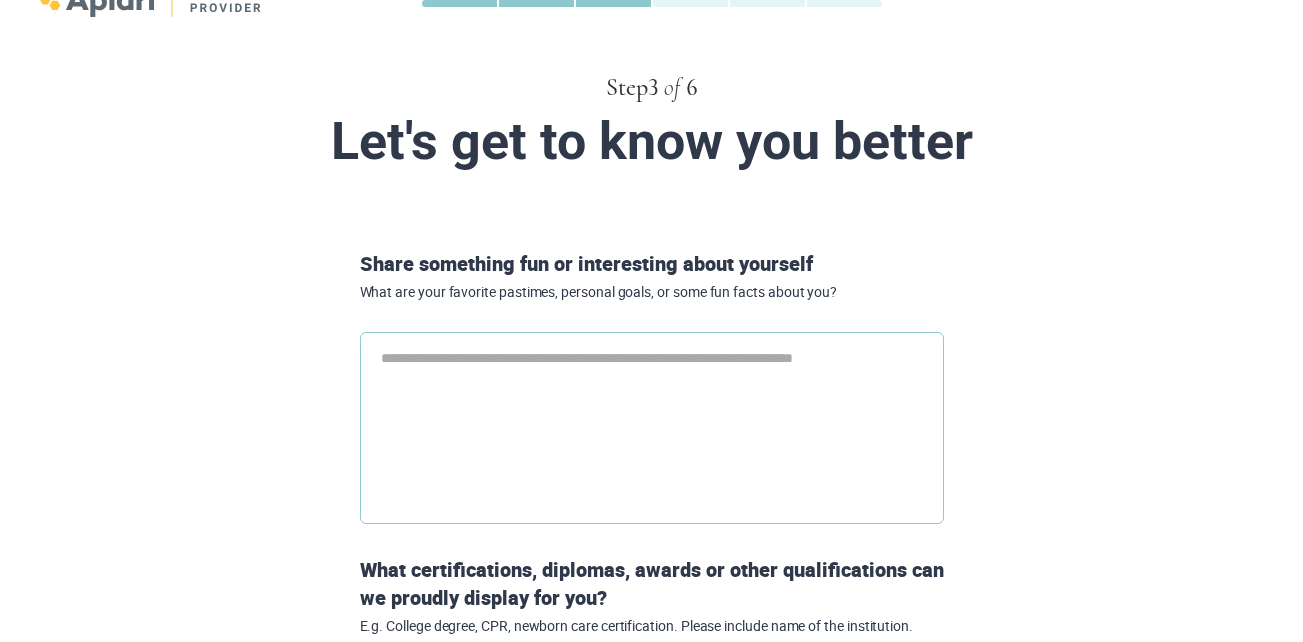 click at bounding box center [652, 428] 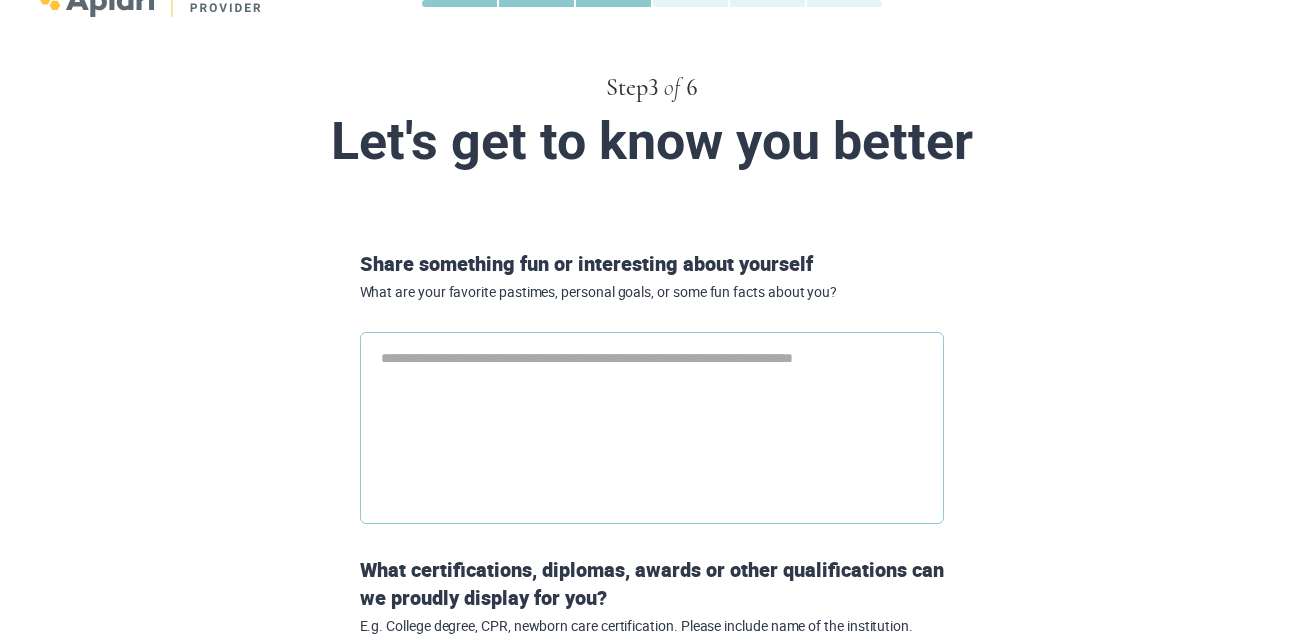 click at bounding box center [652, 428] 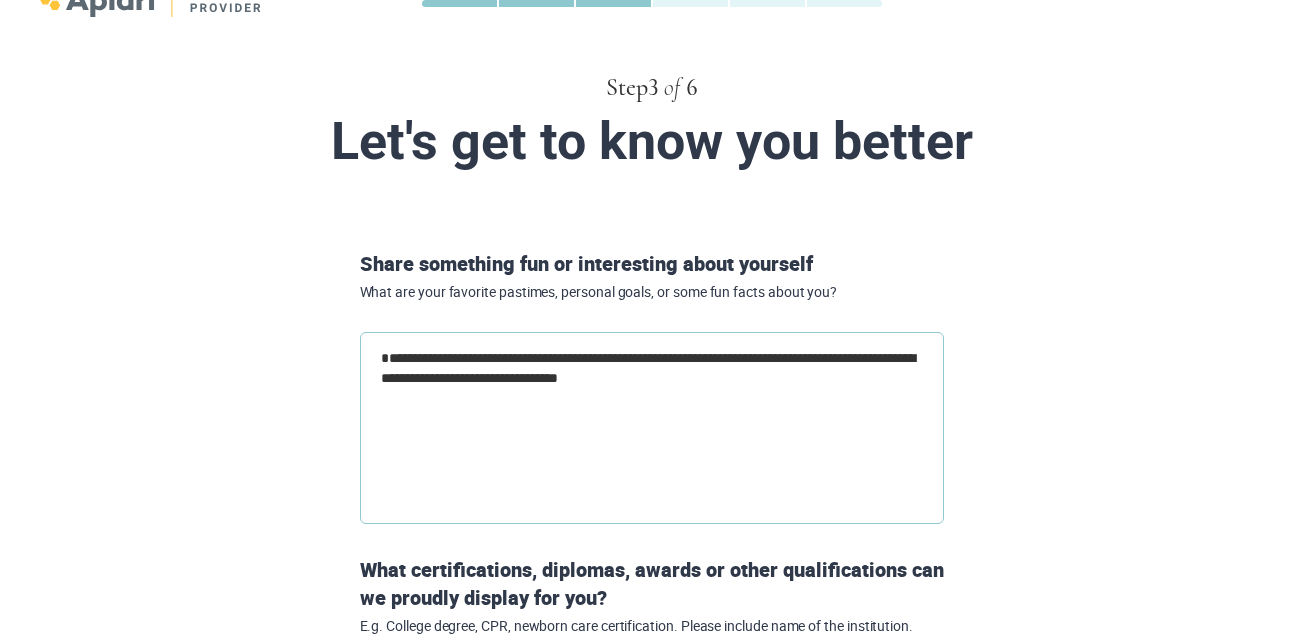 click on "**********" at bounding box center (652, 428) 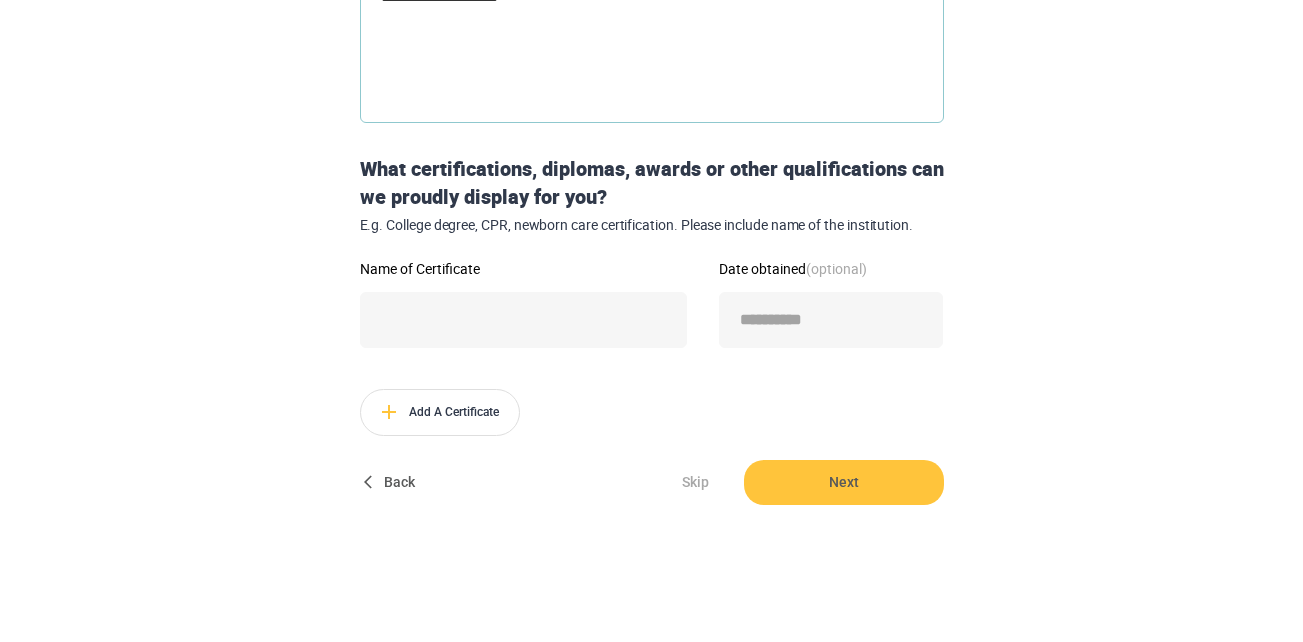 scroll, scrollTop: 459, scrollLeft: 0, axis: vertical 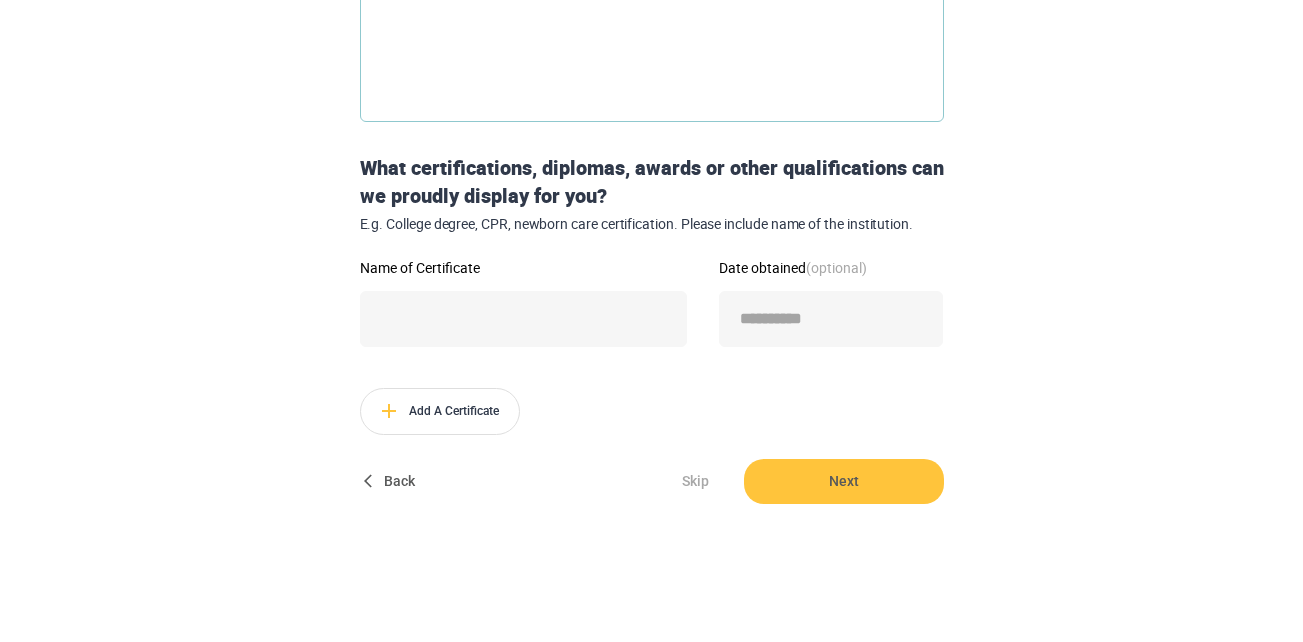 type on "**********" 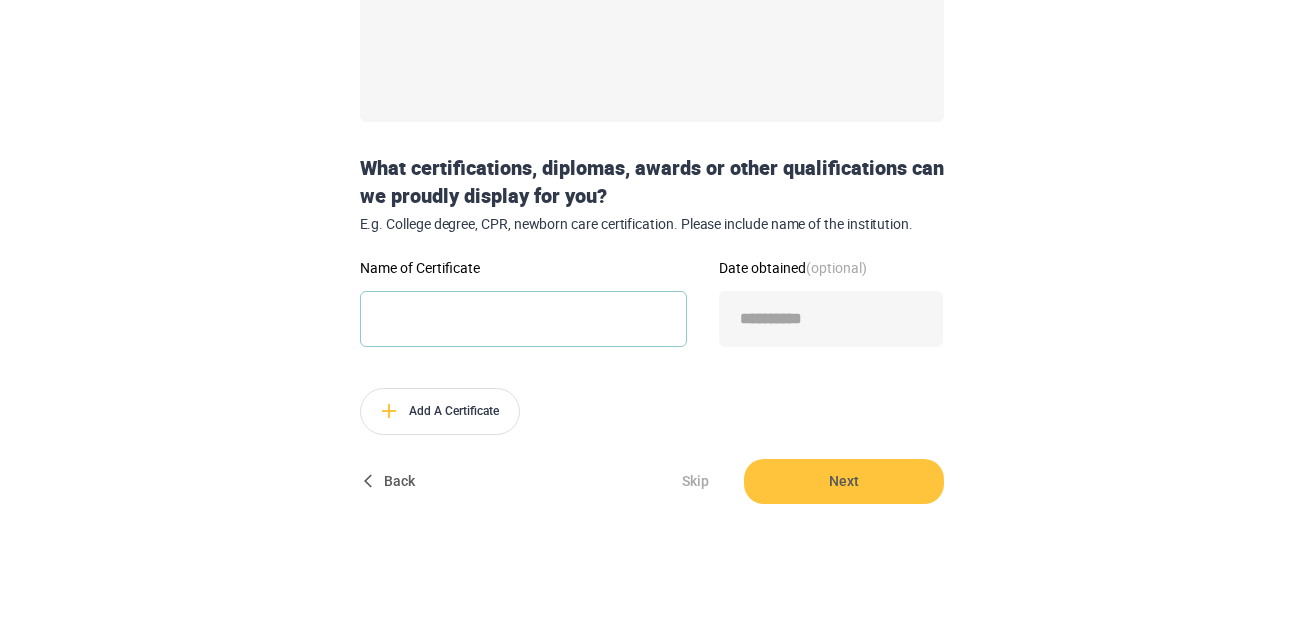 click on "Name of Certificate" at bounding box center [523, 319] 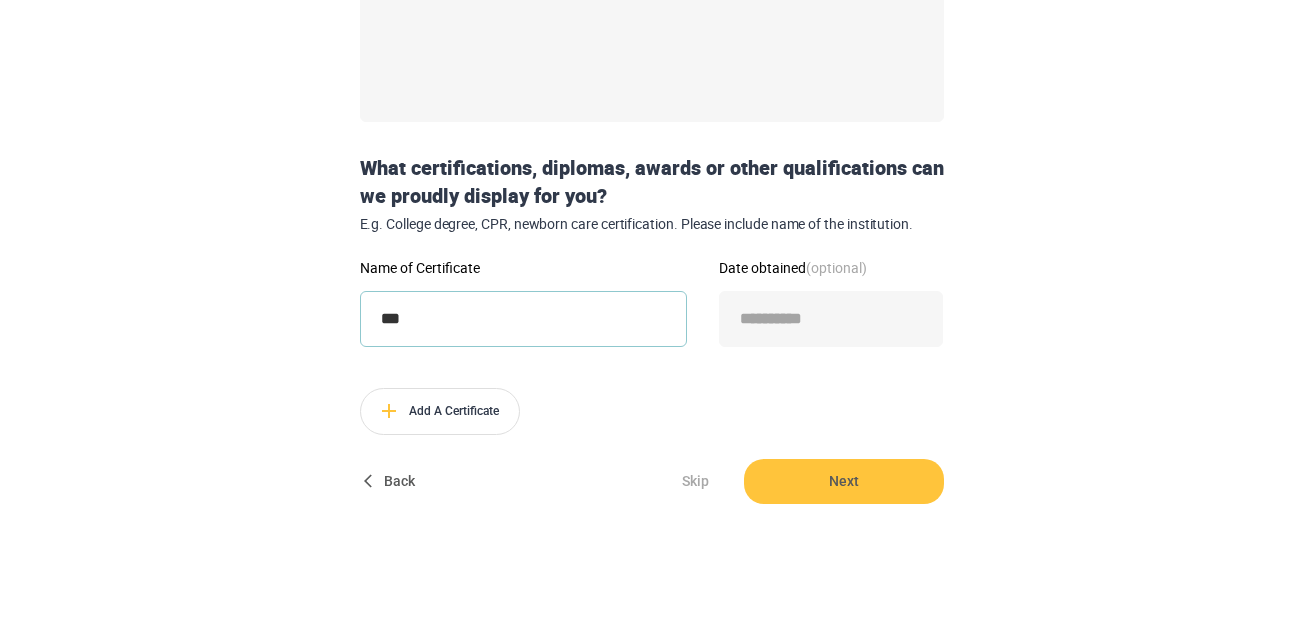 type on "***" 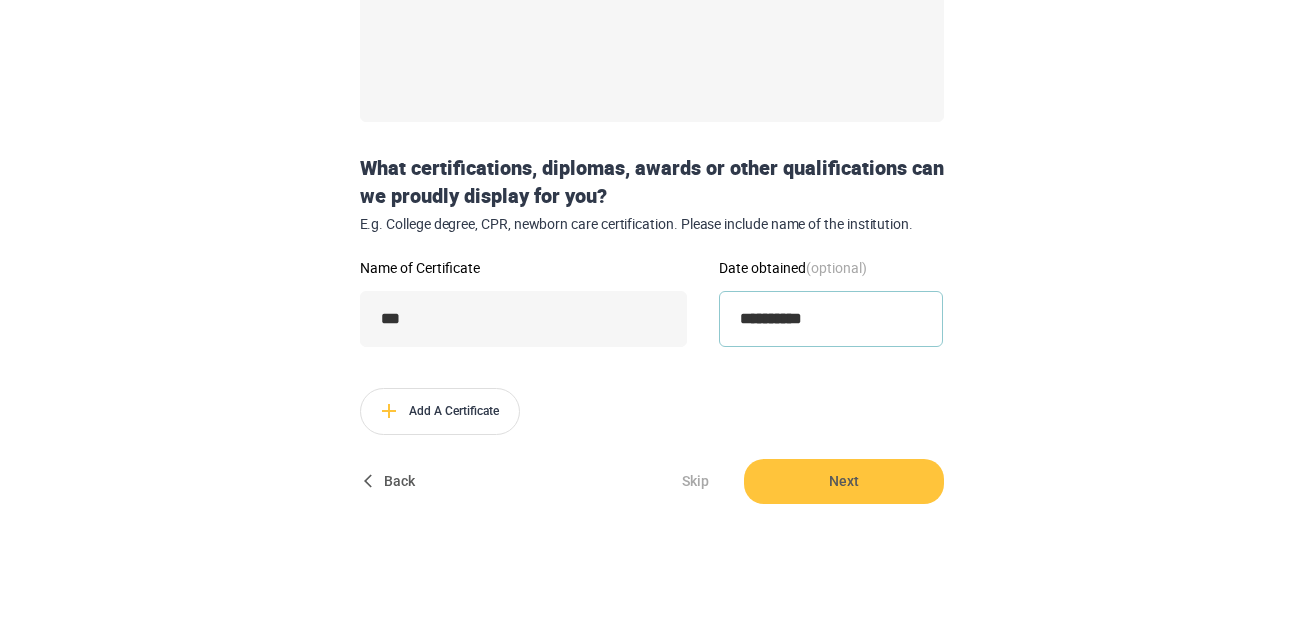 click on "**********" at bounding box center (831, 319) 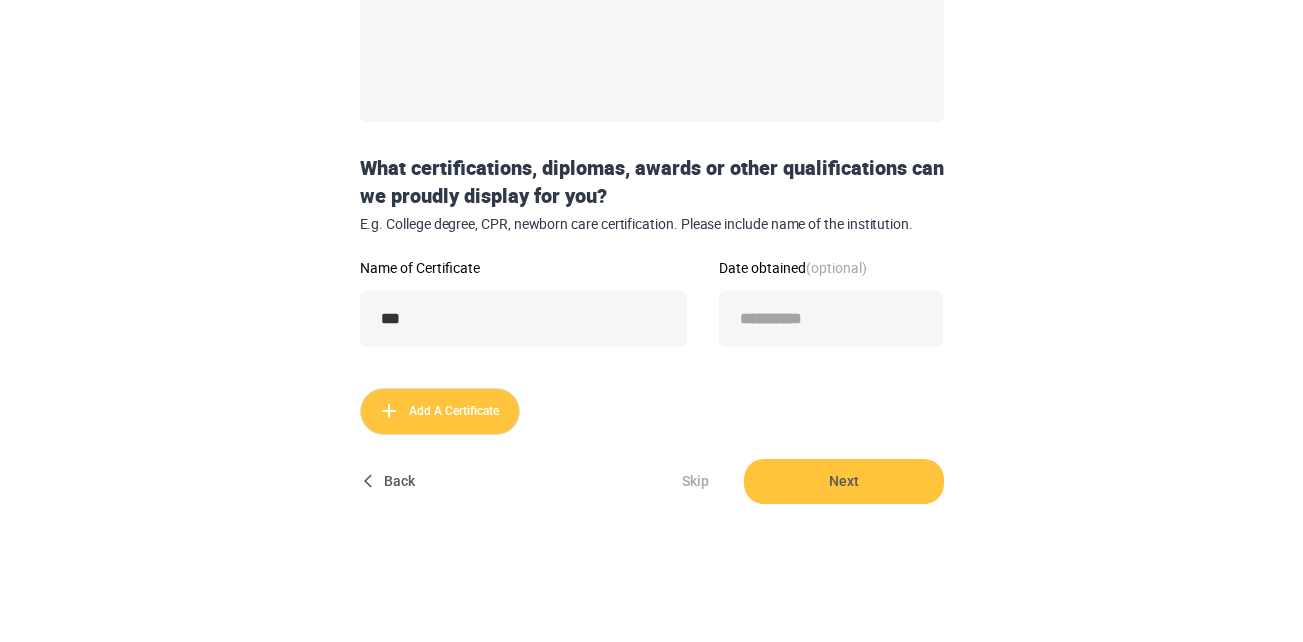 click on "Add A Certificate" at bounding box center [440, 411] 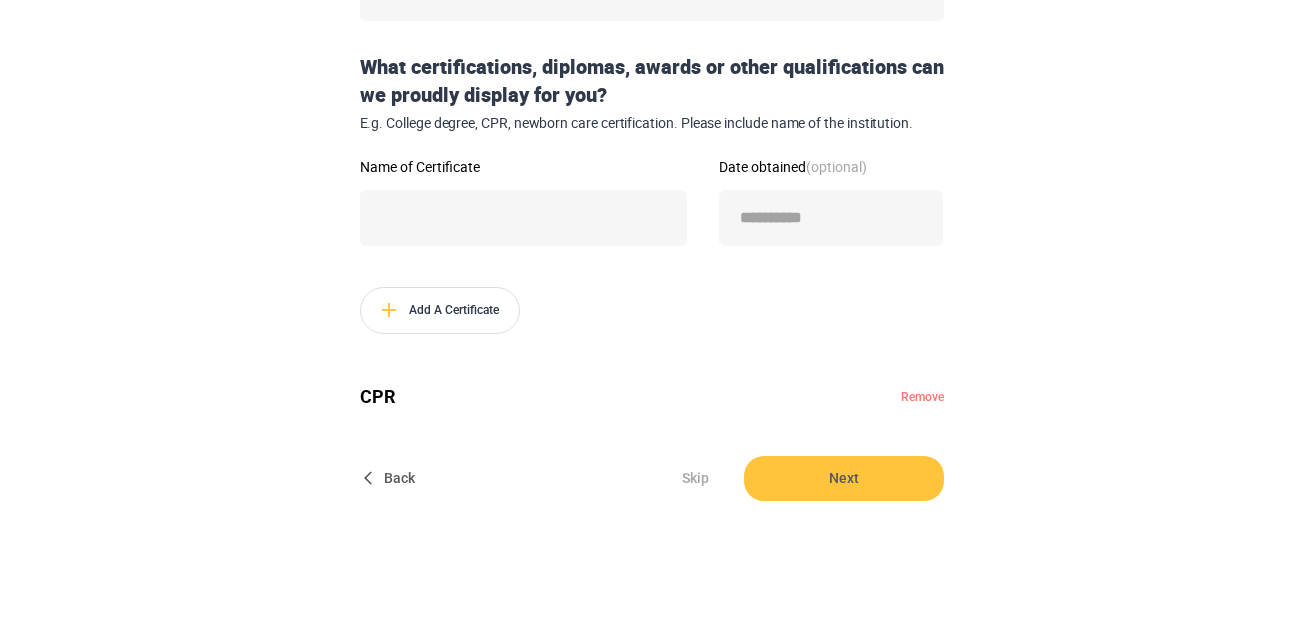 scroll, scrollTop: 581, scrollLeft: 0, axis: vertical 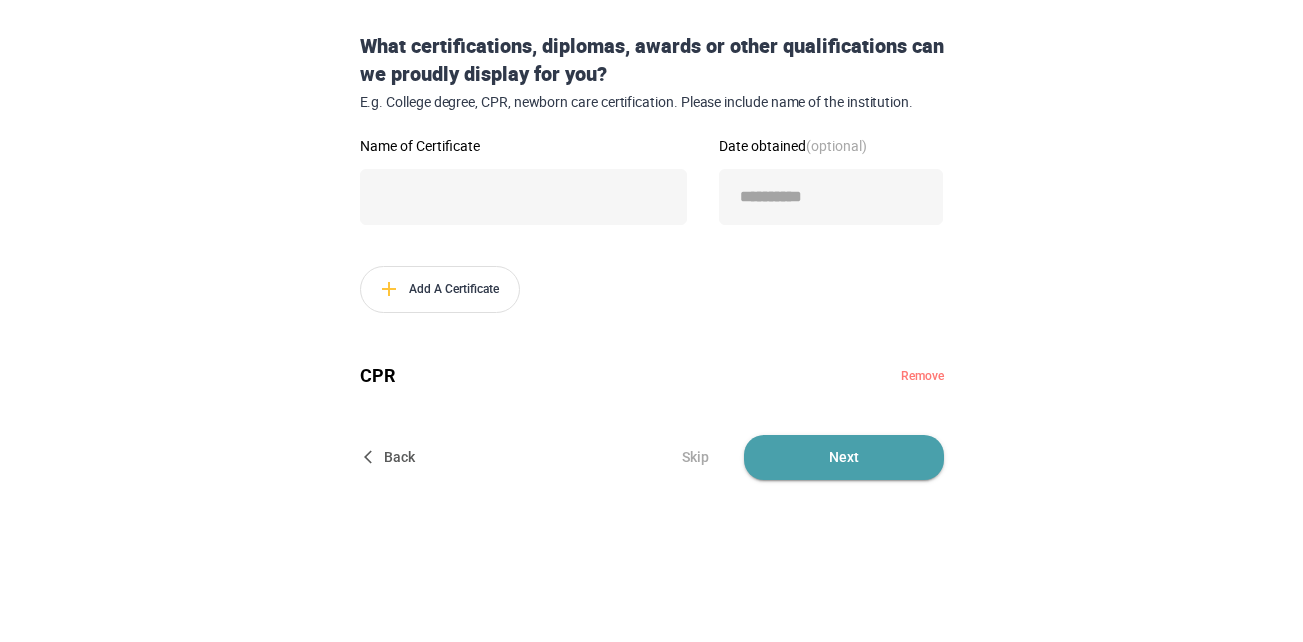click on "Next" at bounding box center (844, 457) 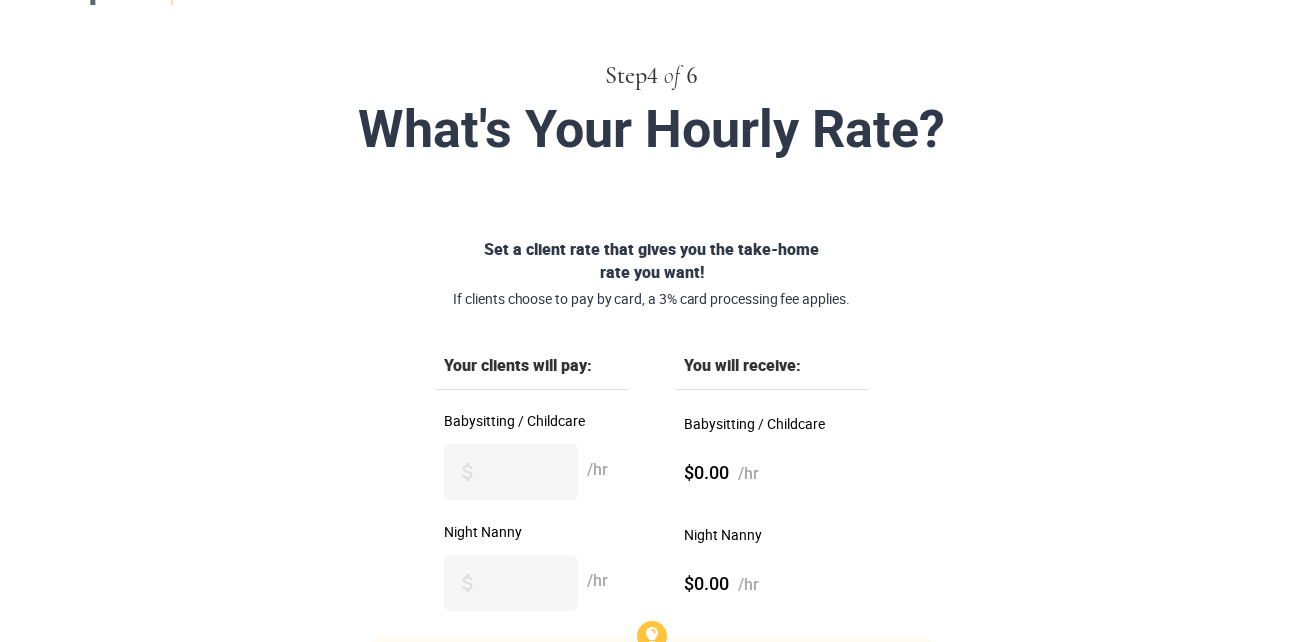 scroll, scrollTop: 70, scrollLeft: 0, axis: vertical 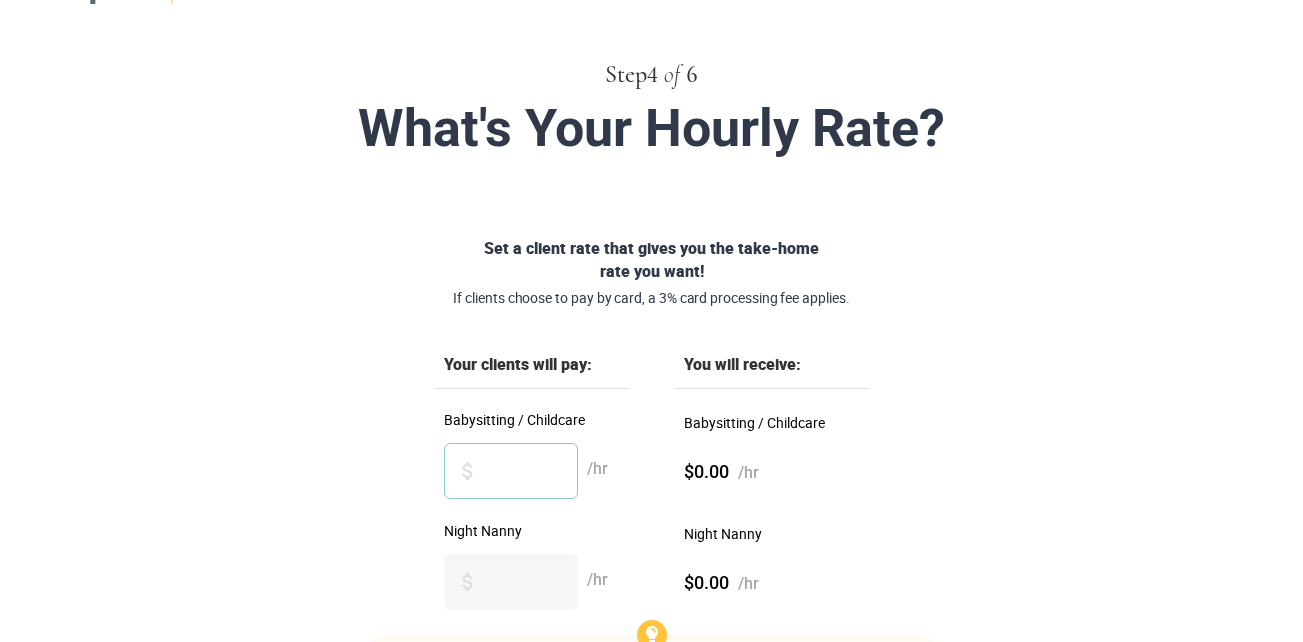 click on "Babysitting / Childcare" at bounding box center (511, 471) 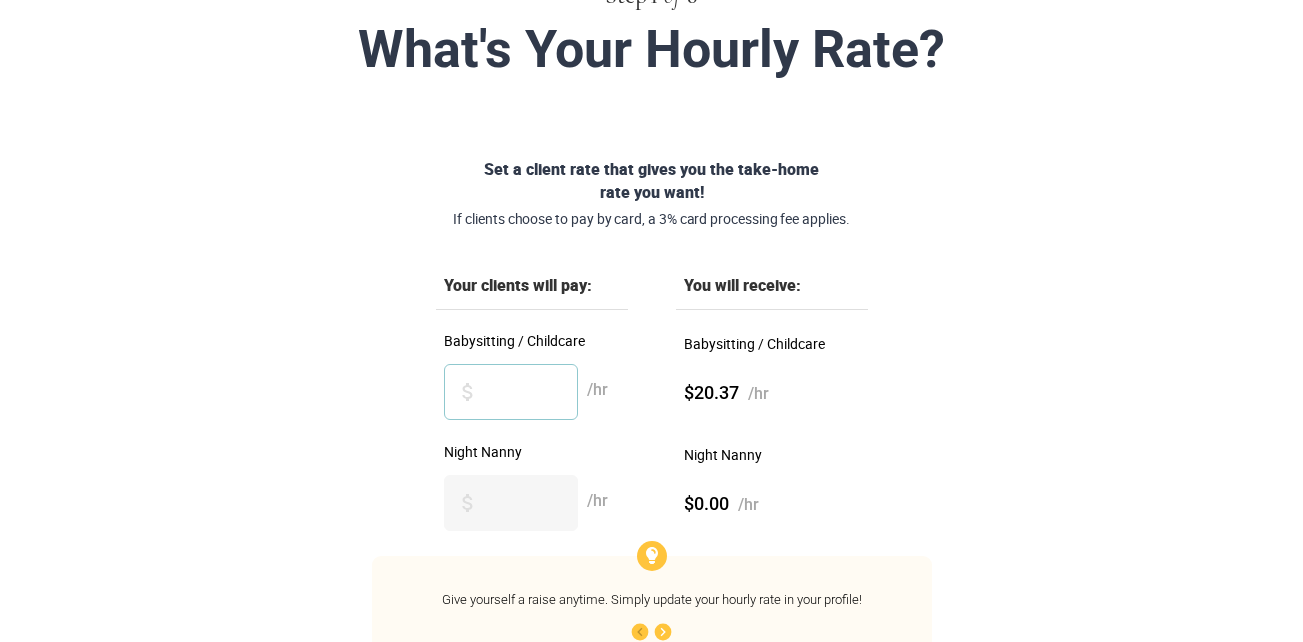 scroll, scrollTop: 161, scrollLeft: 0, axis: vertical 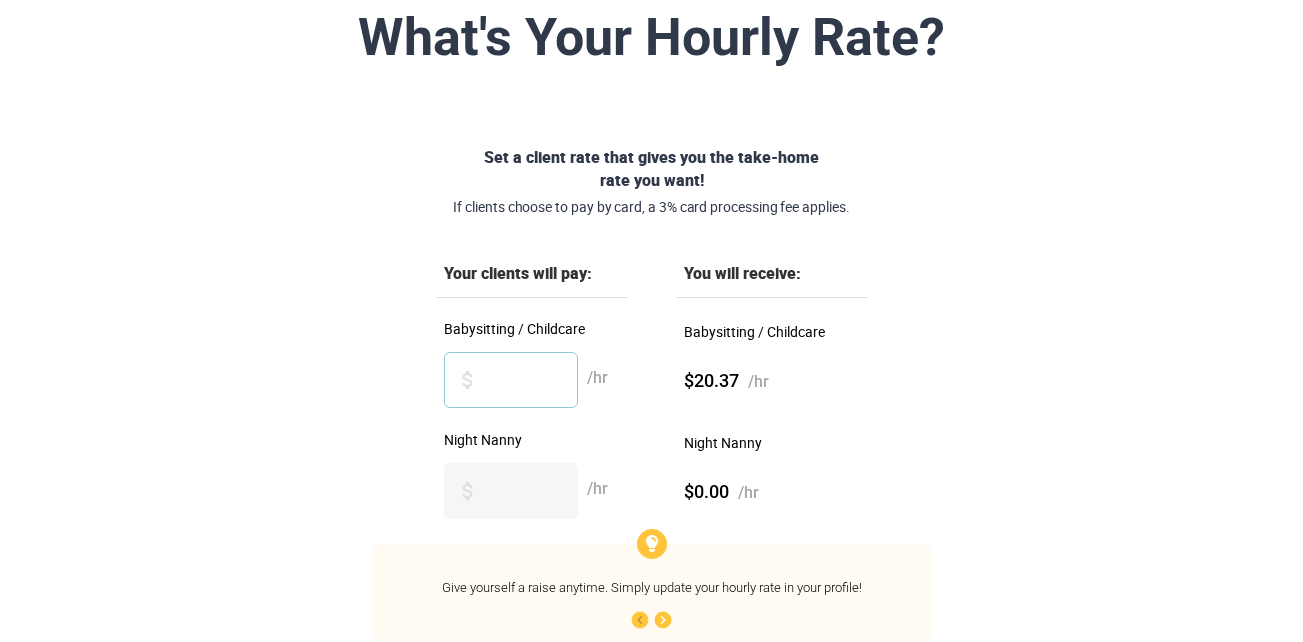 type on "**" 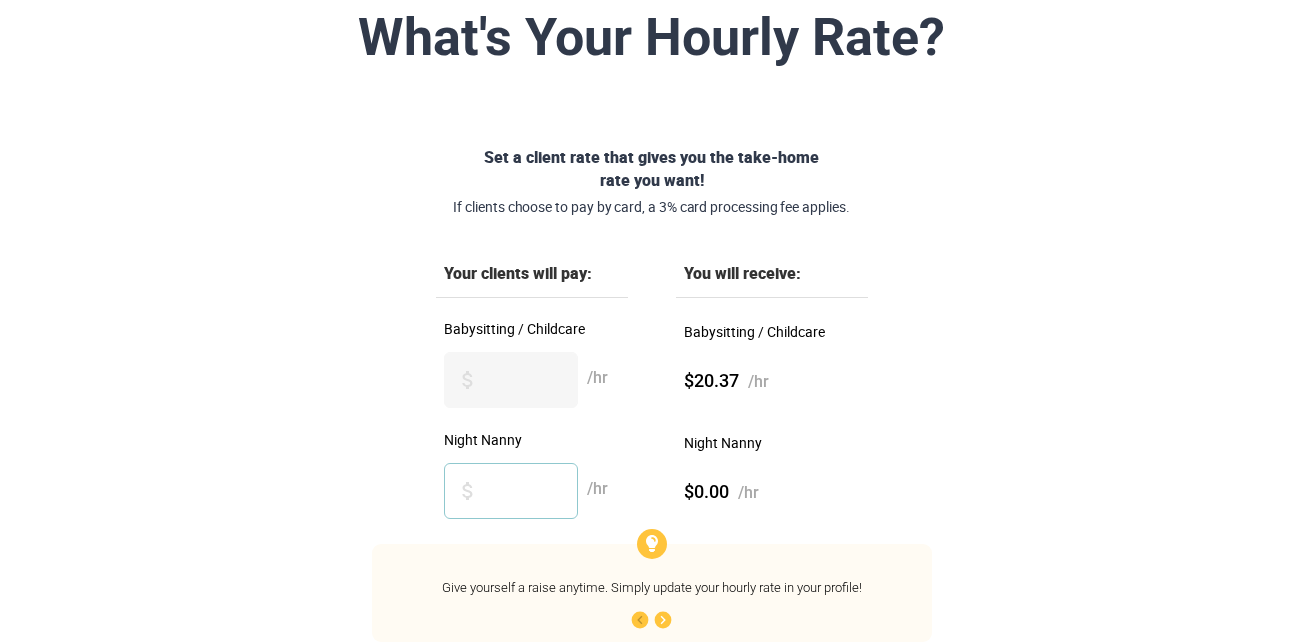 click on "Night Nanny" at bounding box center (511, 491) 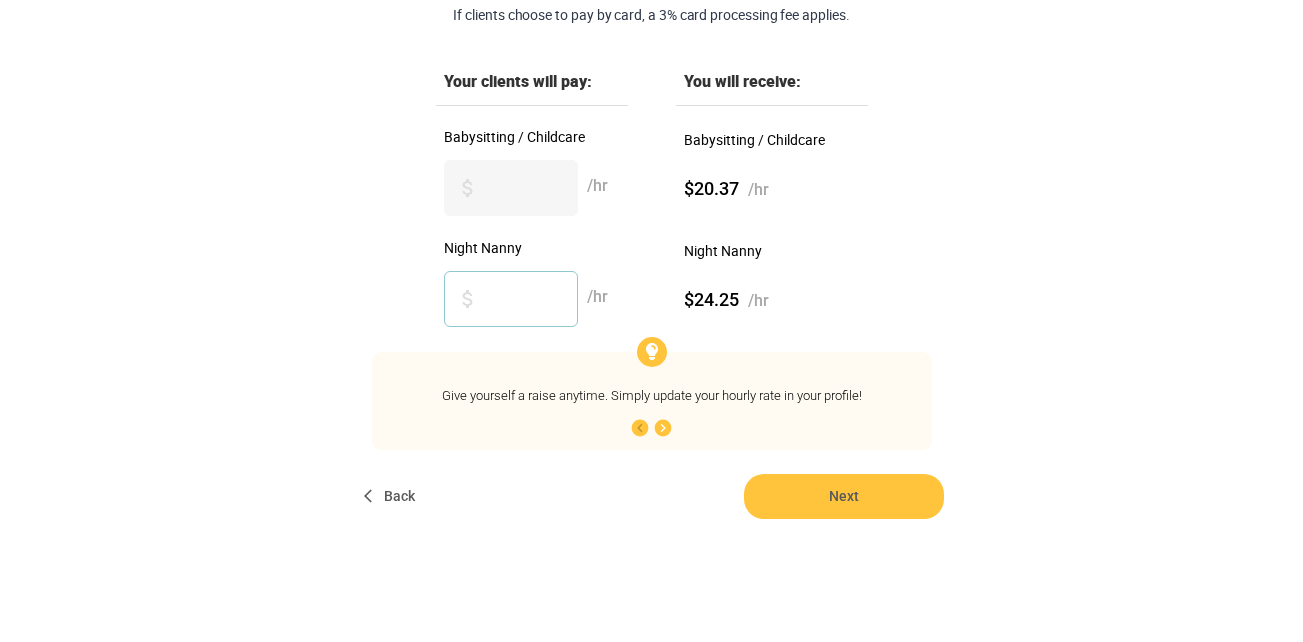 scroll, scrollTop: 357, scrollLeft: 0, axis: vertical 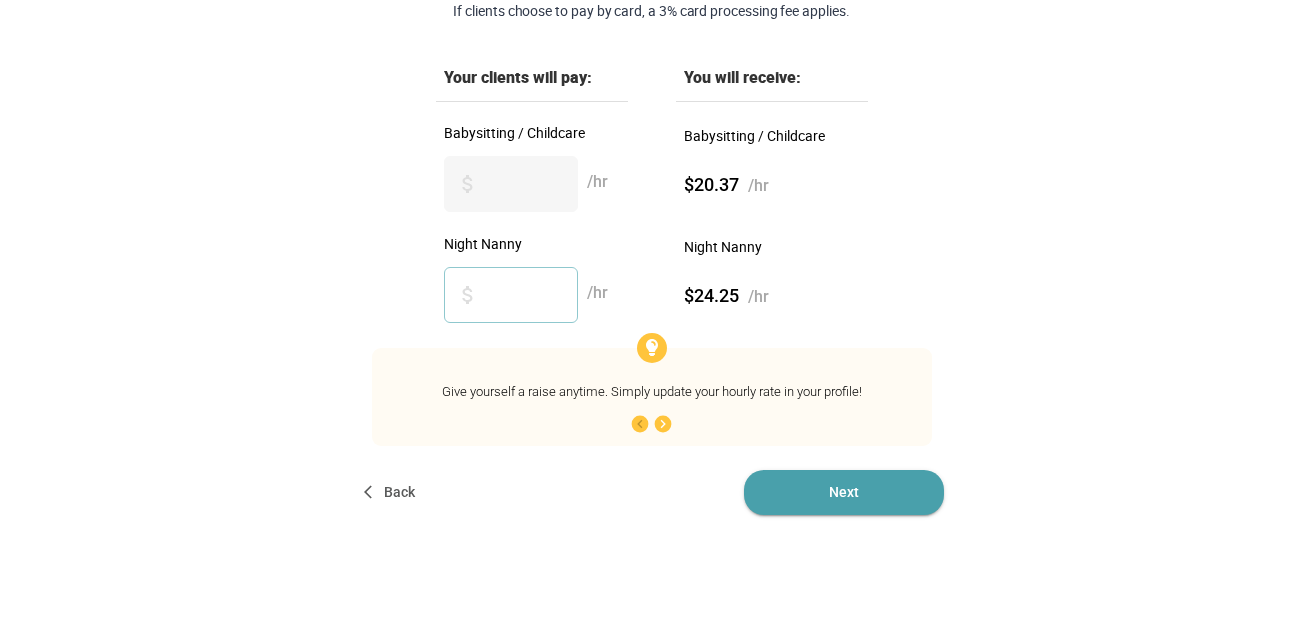 type on "**" 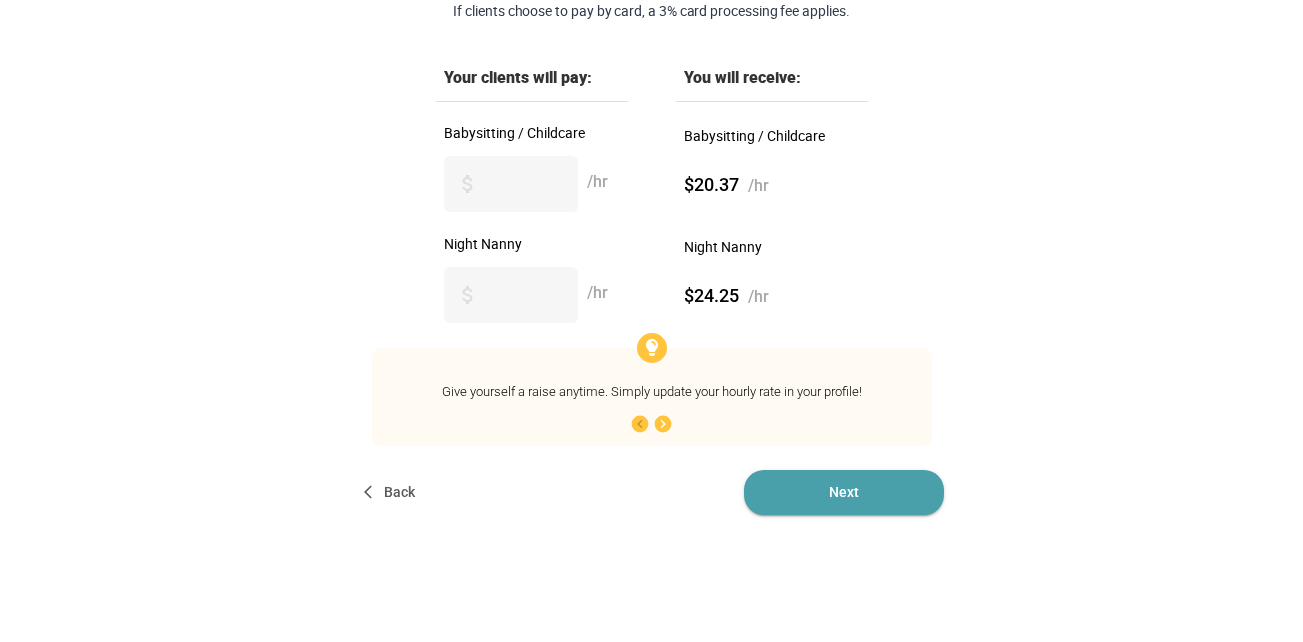 click on "Next" at bounding box center [844, 492] 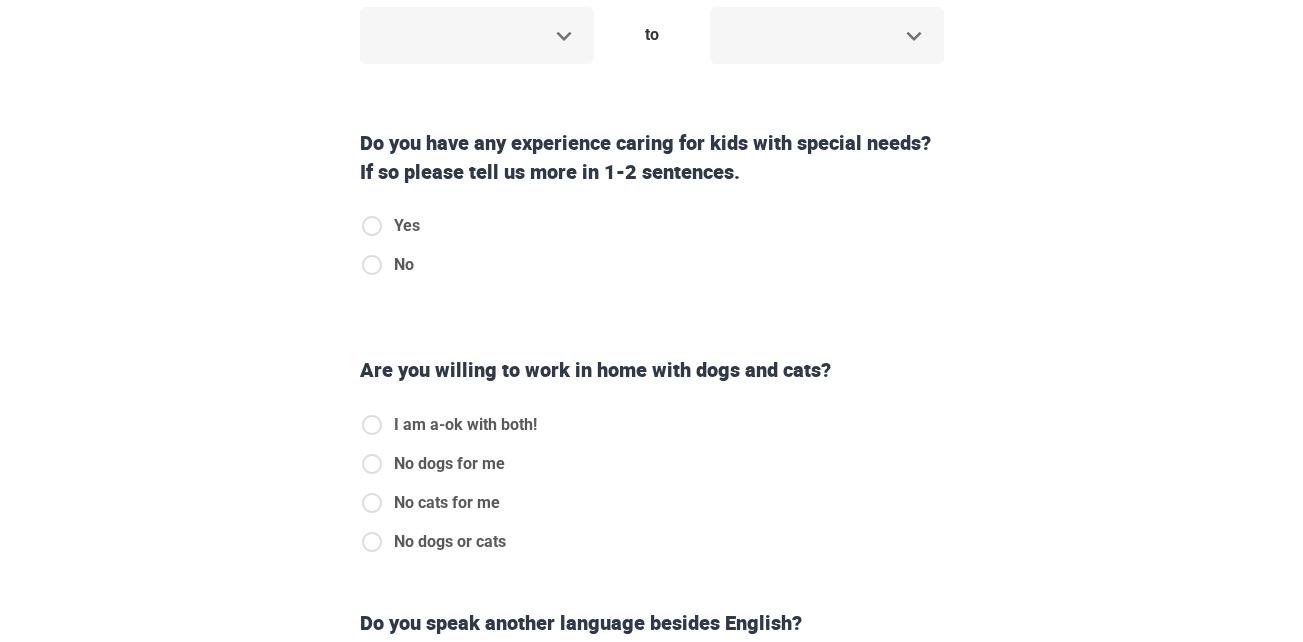scroll, scrollTop: 0, scrollLeft: 0, axis: both 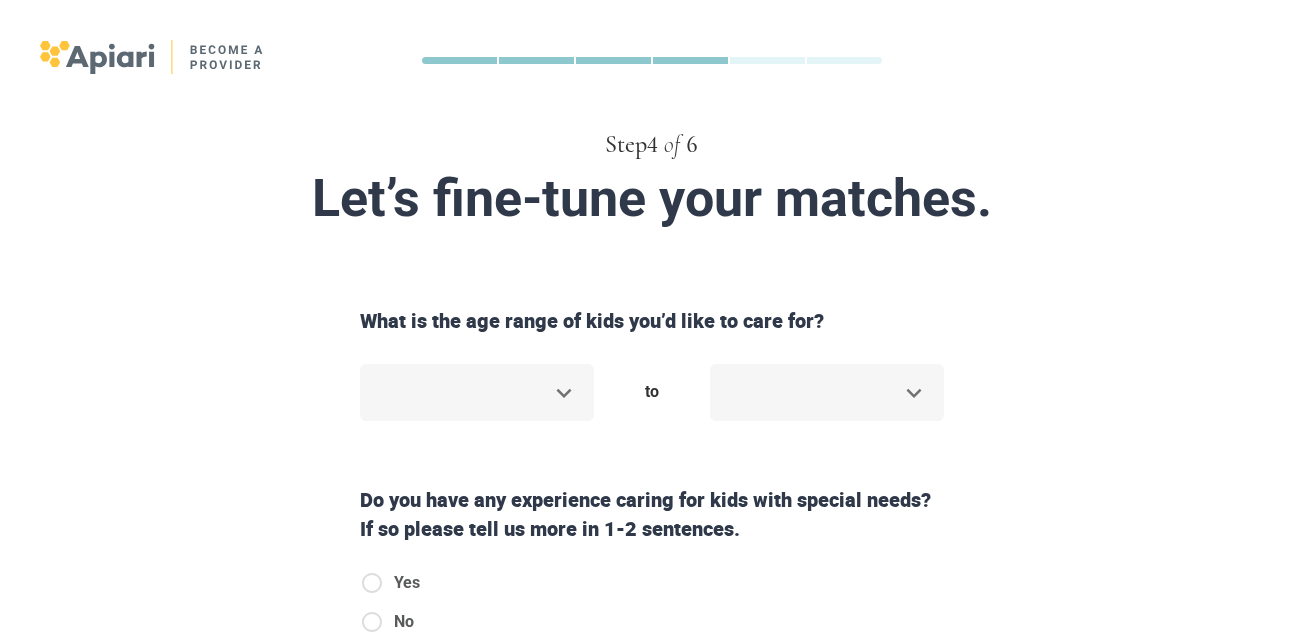 click on "Step  4   of   6 Let’s fine-tune your matches. What is the age range of kids you’d like to care for? ​ to ​ Do you have any experience caring for kids with special needs? If so please tell us more in 1-2 sentences. Yes No Are you willing to work in home with dogs and cats? I am a-ok with both! No dogs for me No cats for me No dogs or cats Do you speak another language besides English? Yes No Back Next Copyright  2025 hello@theapiari.com 1.212.381.9687 Jobs Signup Terms of service Privacy The Sweet Life" at bounding box center [651, 321] 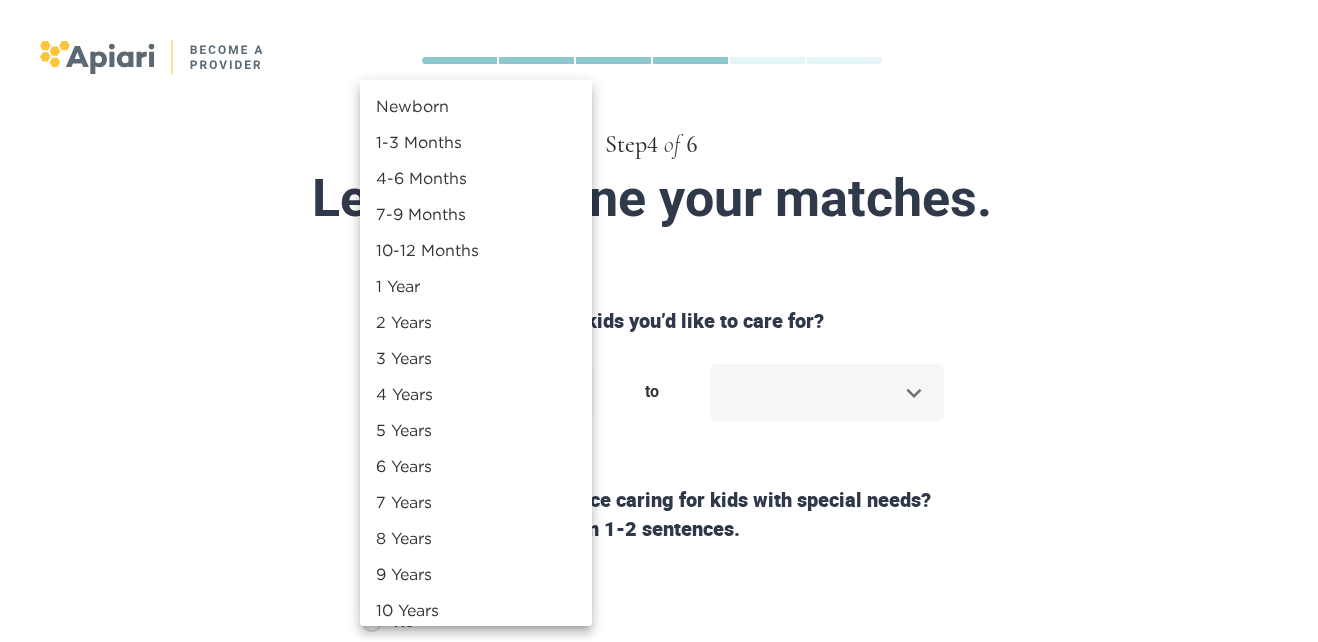 click on "7-9 Months" at bounding box center (476, 214) 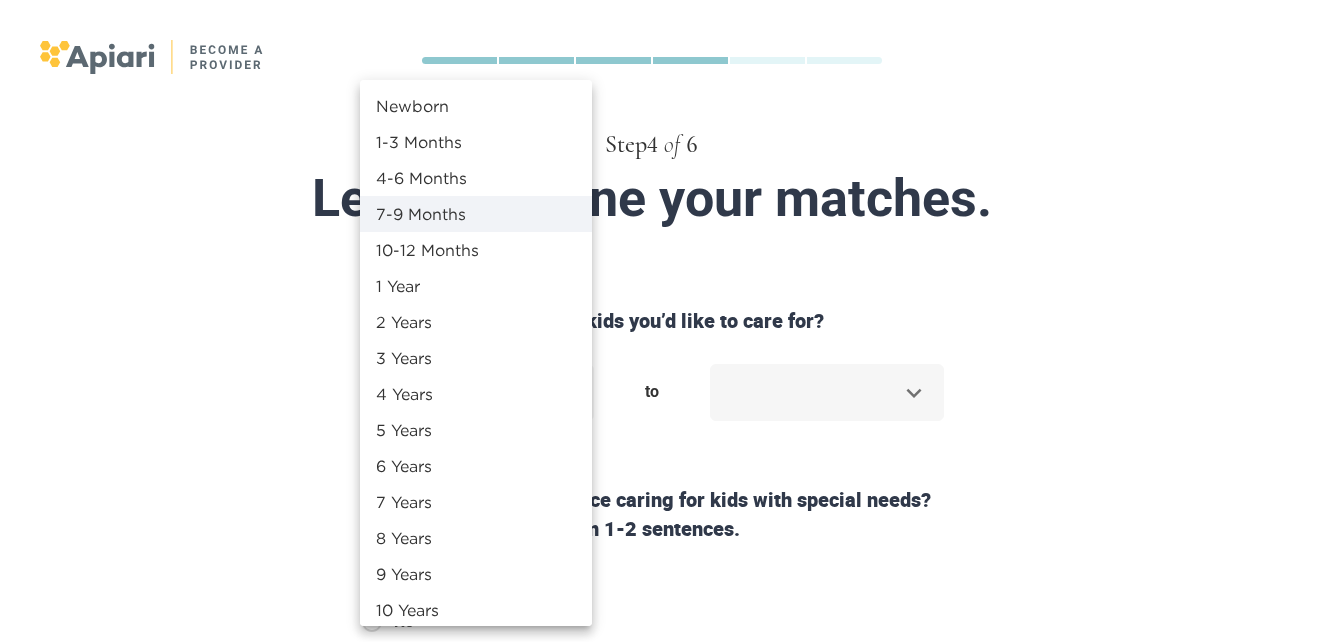 click on "Step  4   of   6 Let’s fine-tune your matches. What is the age range of kids you’d like to care for? 7-9 Months ***** to ​ Do you have any experience caring for kids with special needs? If so please tell us more in 1-2 sentences. Yes No Are you willing to work in home with dogs and cats? I am a-ok with both! No dogs for me No cats for me No dogs or cats Do you speak another language besides English? Yes No Back Next Copyright  2025 [EMAIL] [PHONE] Jobs Signup Terms of service Privacy The Sweet Life Newborn 1-3 Months 4-6 Months 7-9 Months 10-12 Months 1 Year 2 Years 3 Years 4 Years 5 Years 6 Years 7 Years 8 Years 9 Years 10 Years 11 Years 12 Years 13 Years 14 Years 15 Years 16 Years 17 Years 18 Years" at bounding box center [659, 321] 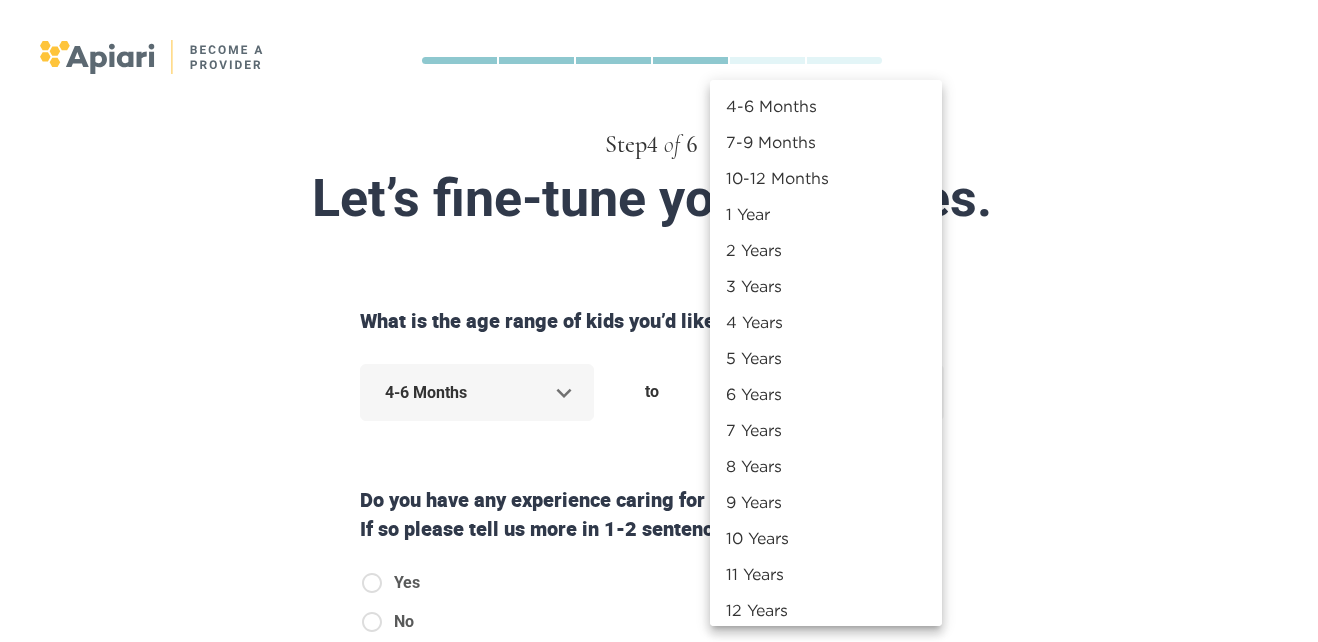 click on "Step  4   of   6 Let’s fine-tune your matches. What is the age range of kids you’d like to care for? 4-6 Months **** to ​ Do you have any experience caring for kids with special needs? If so please tell us more in 1-2 sentences. Yes No Are you willing to work in home with dogs and cats? I am a-ok with both! No dogs for me No cats for me No dogs or cats Do you speak another language besides English? Yes No Back Next Copyright  2025 [EMAIL] [PHONE] Jobs Signup Terms of service Privacy The Sweet Life 4-6 Months 7-9 Months 10-12 Months 1 Year 2 Years 3 Years 4 Years 5 Years 6 Years 7 Years 8 Years 9 Years 10 Years 11 Years 12 Years 13 Years 14 Years 15 Years 16 Years 17 Years 18 Years" at bounding box center [659, 321] 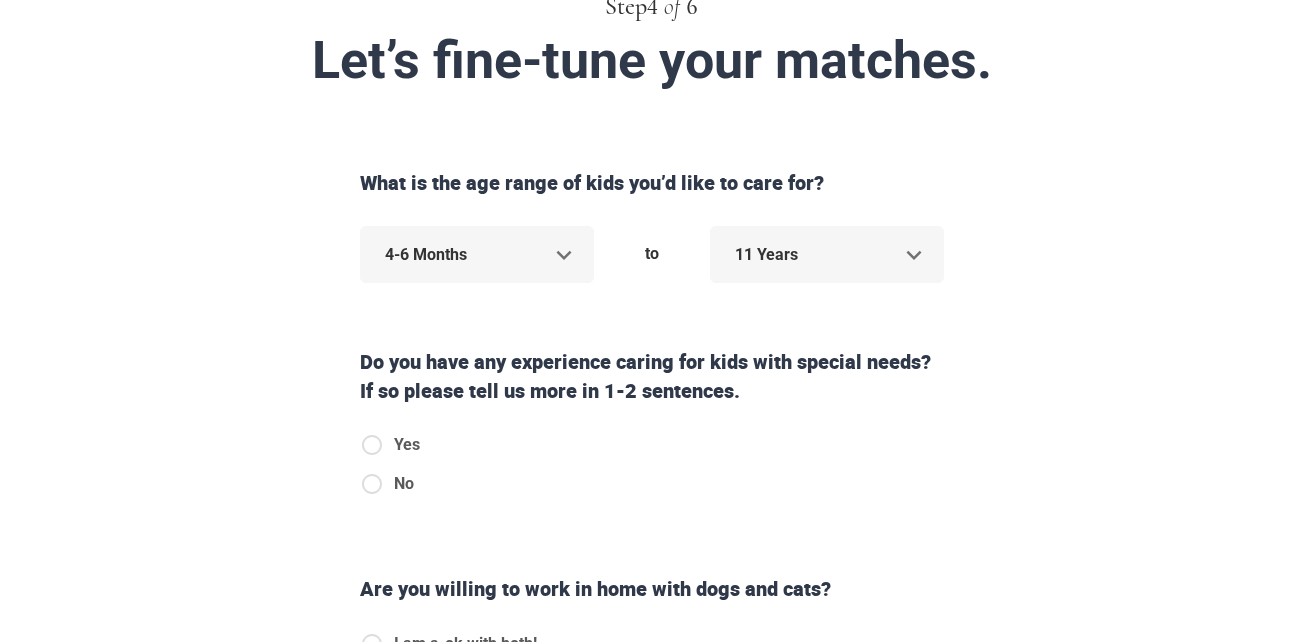 scroll, scrollTop: 141, scrollLeft: 0, axis: vertical 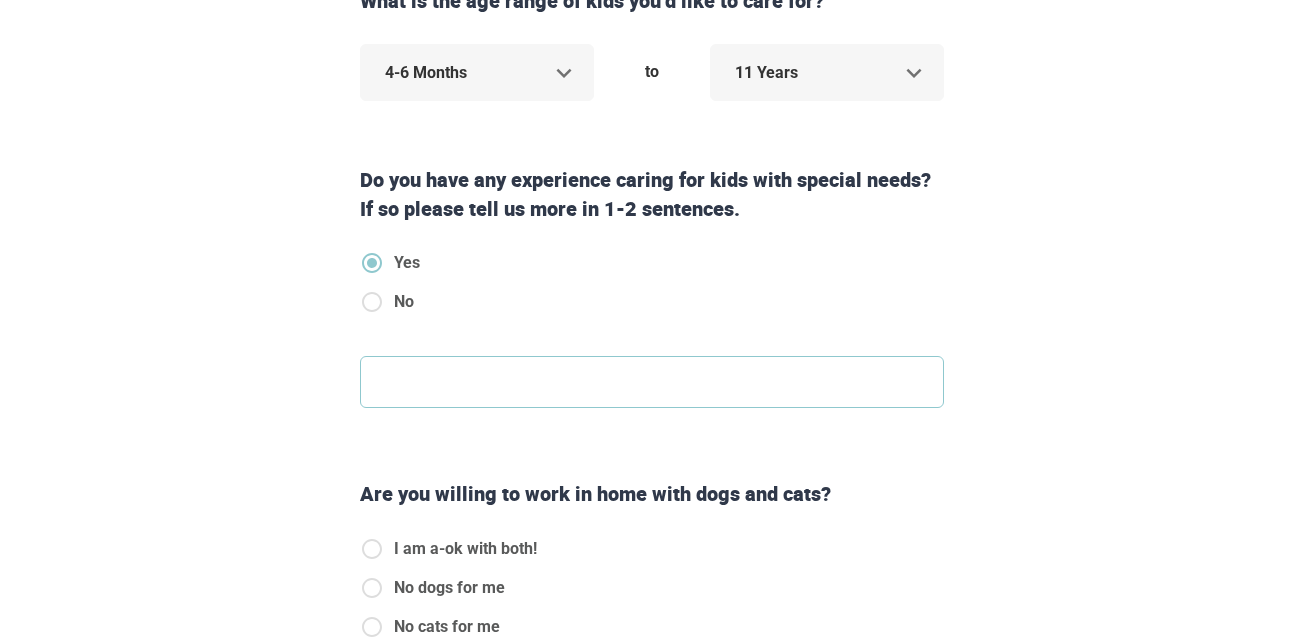 click at bounding box center (652, 382) 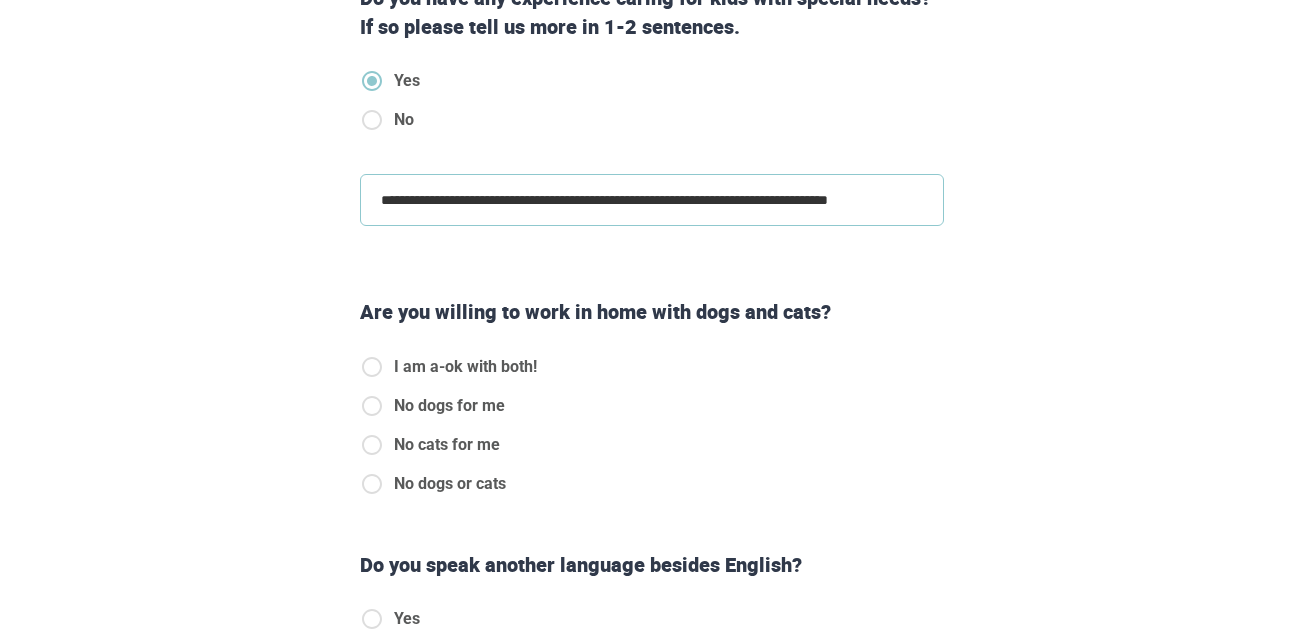 scroll, scrollTop: 503, scrollLeft: 0, axis: vertical 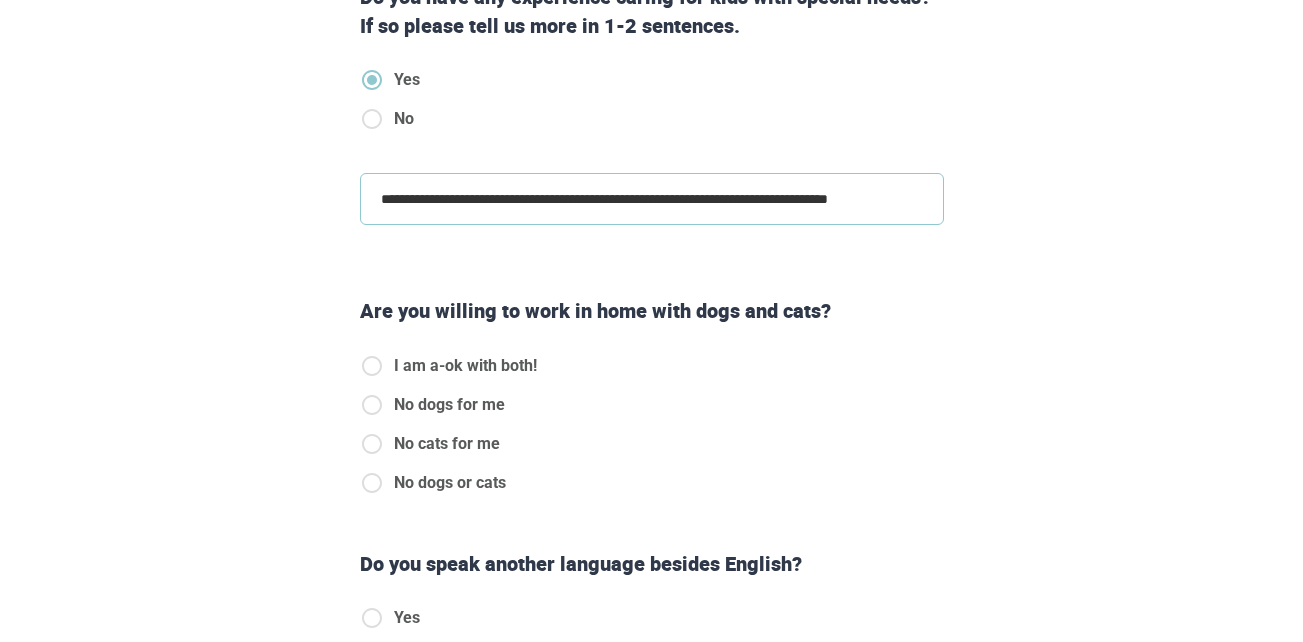 type on "**********" 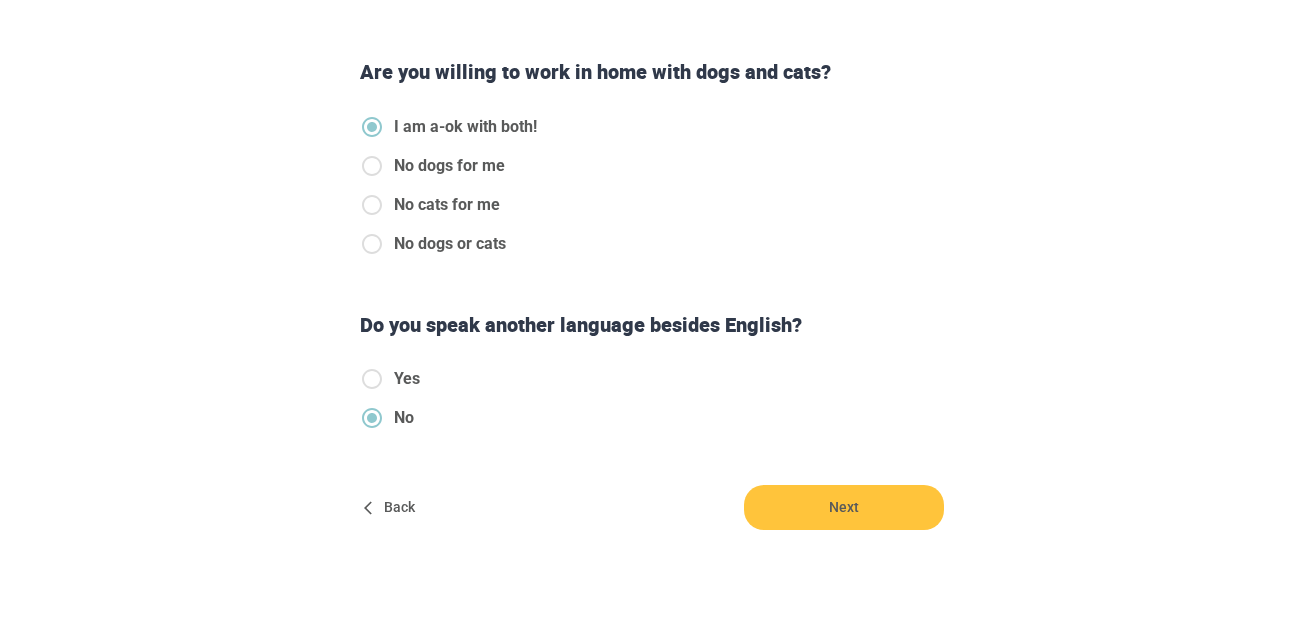 scroll, scrollTop: 743, scrollLeft: 0, axis: vertical 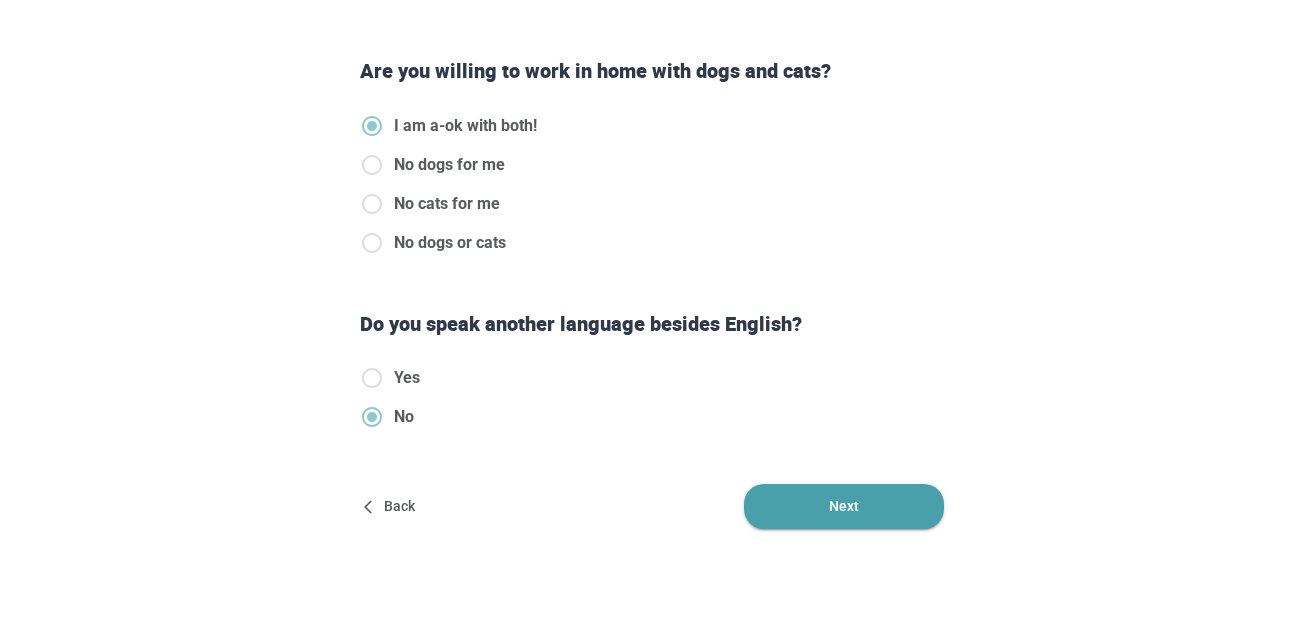 click on "Next" at bounding box center (844, 506) 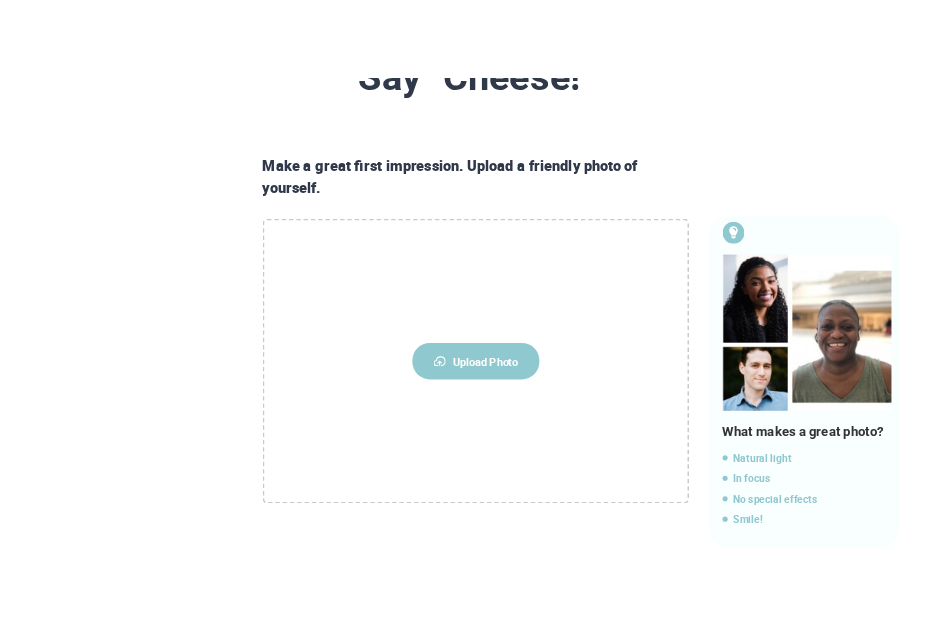 scroll, scrollTop: 218, scrollLeft: 0, axis: vertical 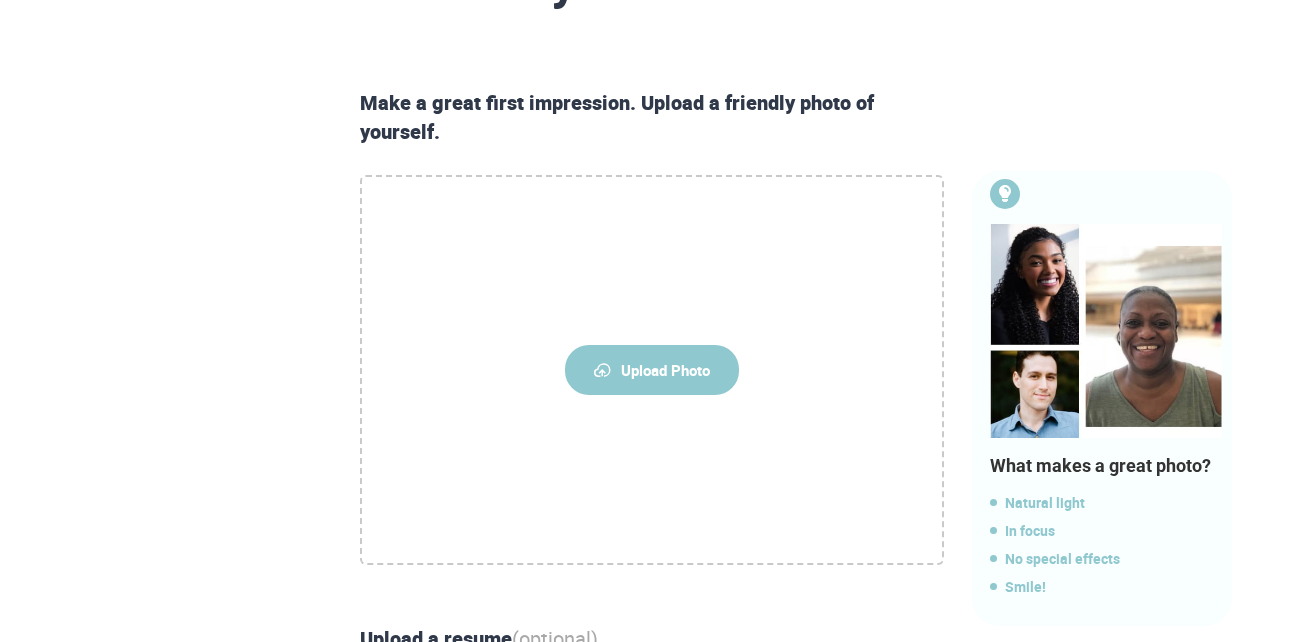 click on "Upload Photo" at bounding box center (652, 370) 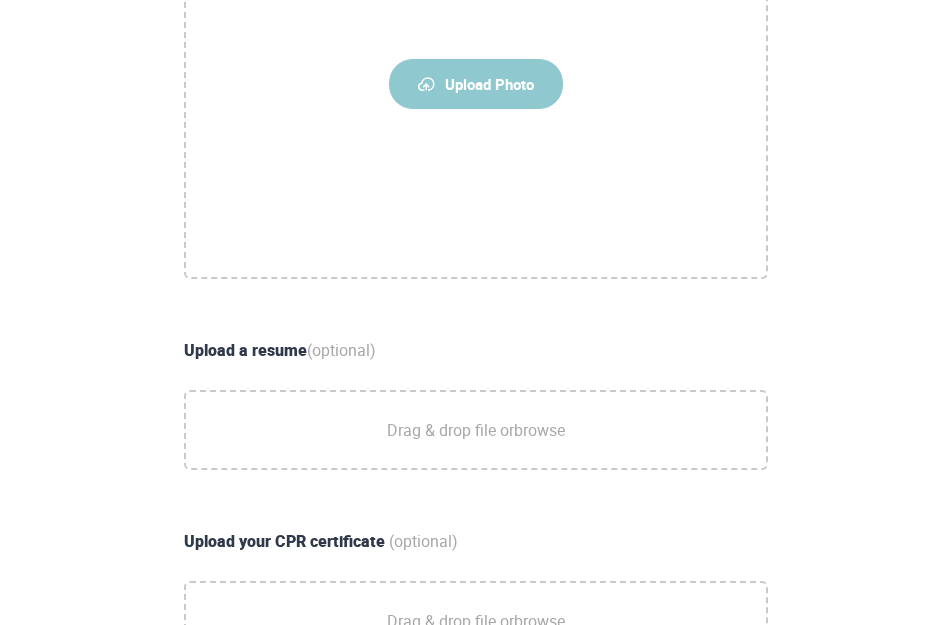scroll, scrollTop: 0, scrollLeft: 0, axis: both 